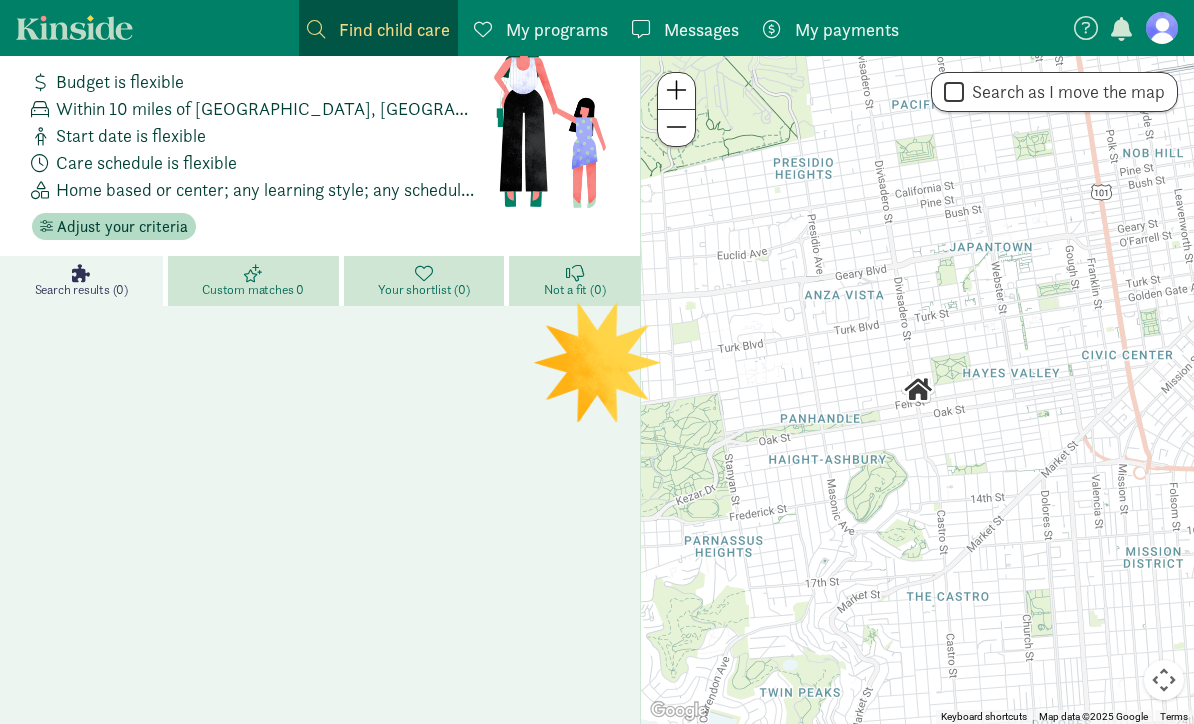 scroll, scrollTop: 0, scrollLeft: 0, axis: both 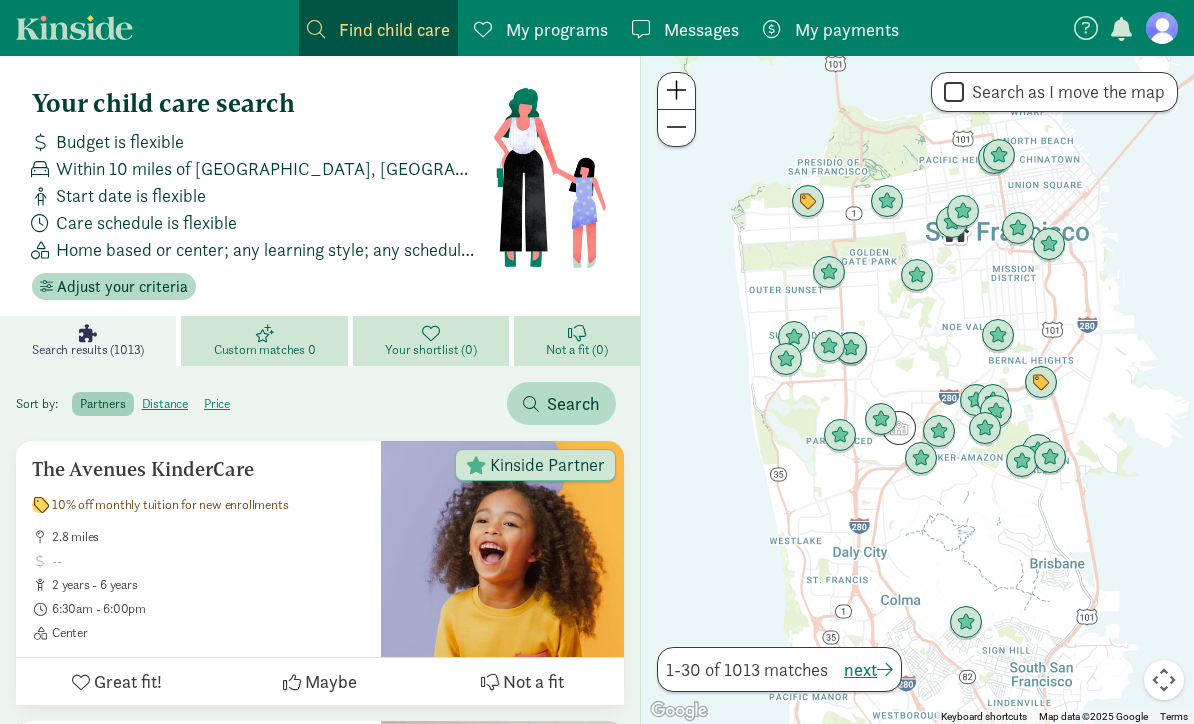 click on "Budget is flexible" at bounding box center [120, 141] 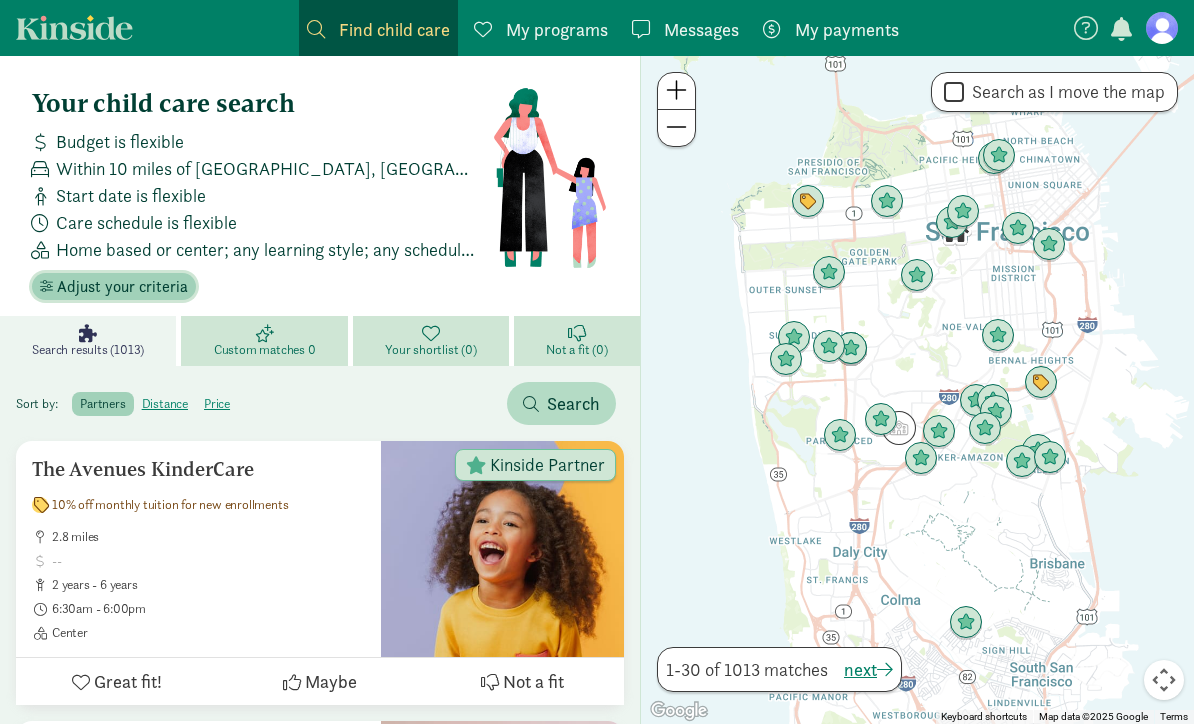 click on "Adjust your criteria" at bounding box center [122, 287] 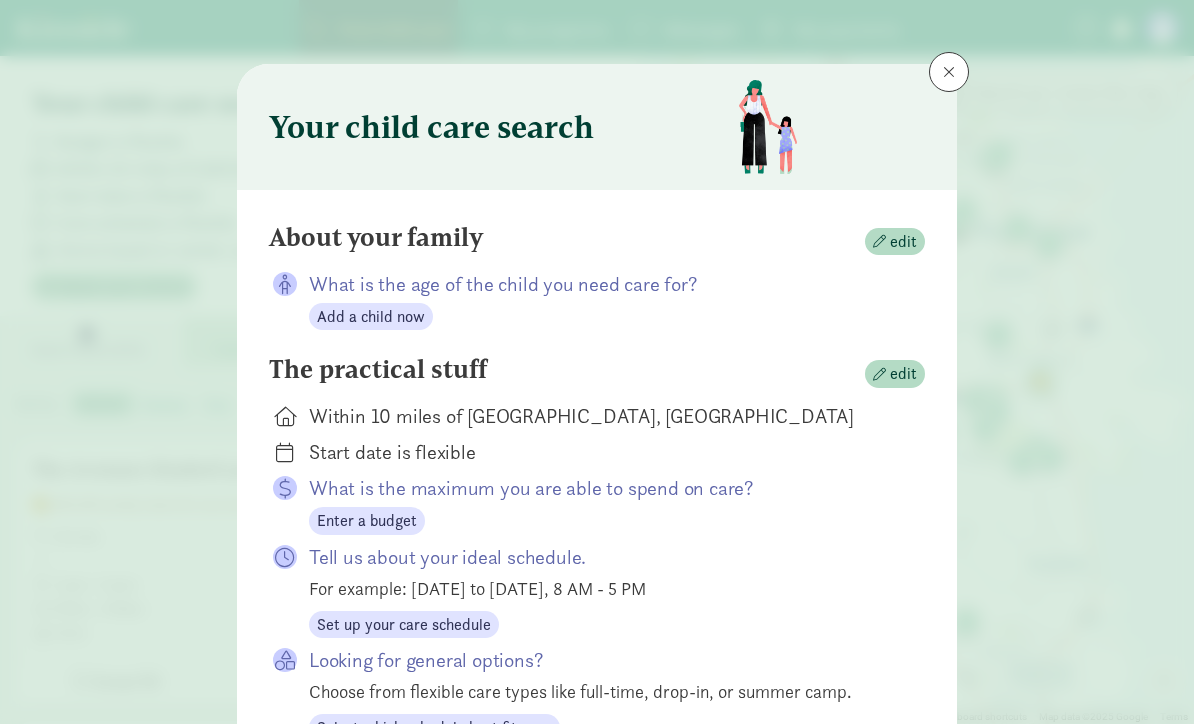 scroll, scrollTop: 26, scrollLeft: 0, axis: vertical 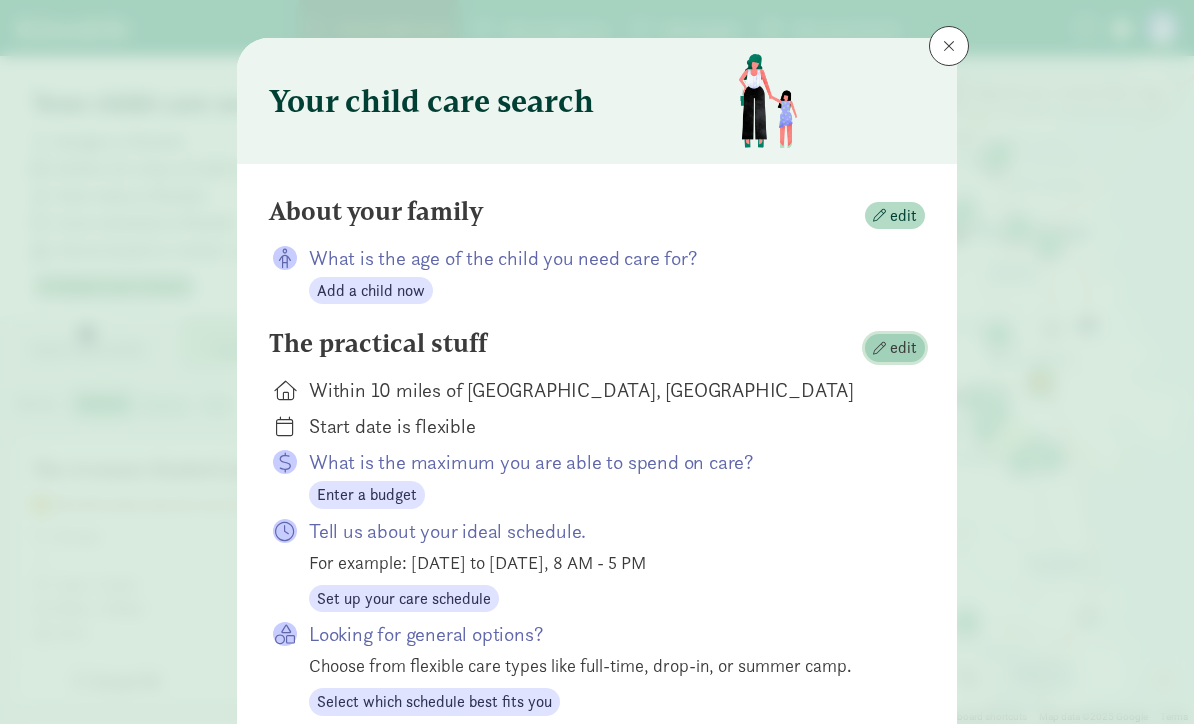 click on "edit" at bounding box center (903, 348) 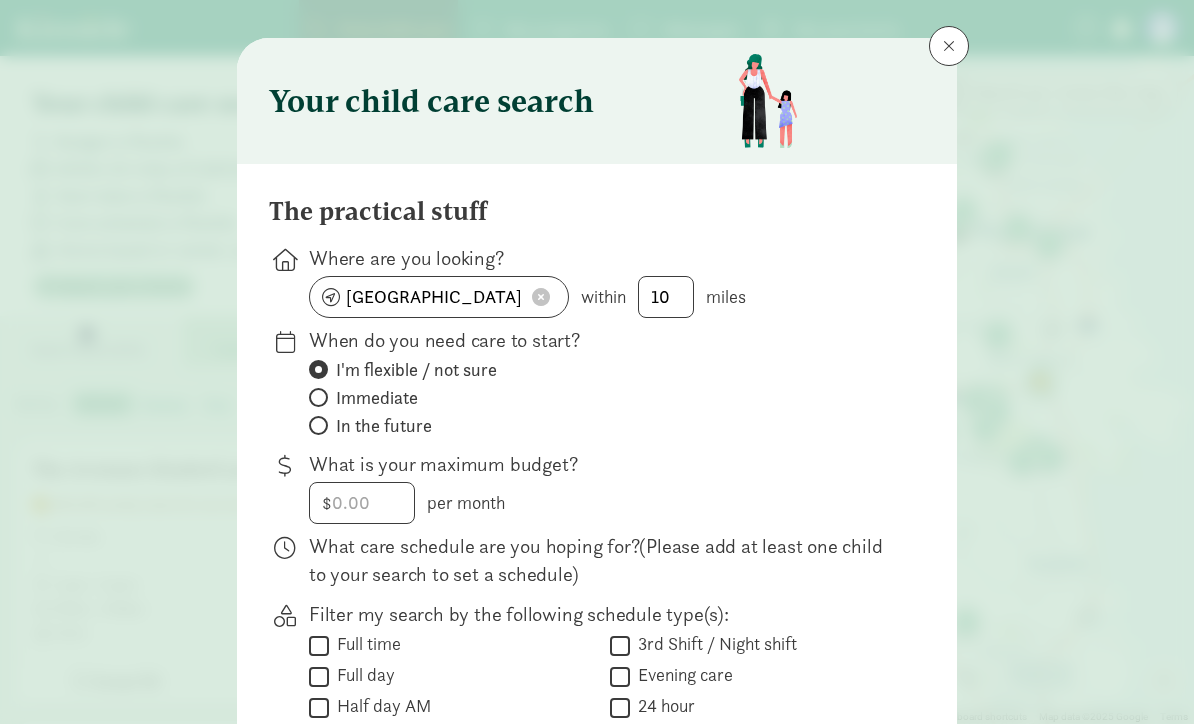 click at bounding box center (541, 297) 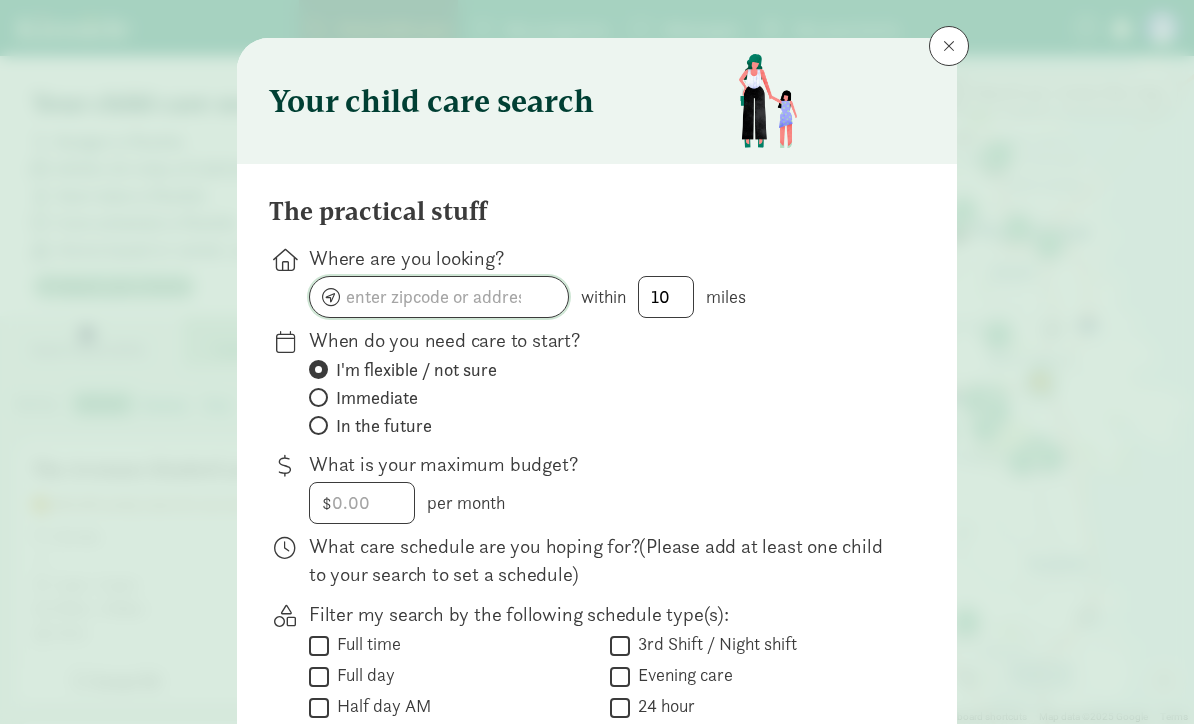 click 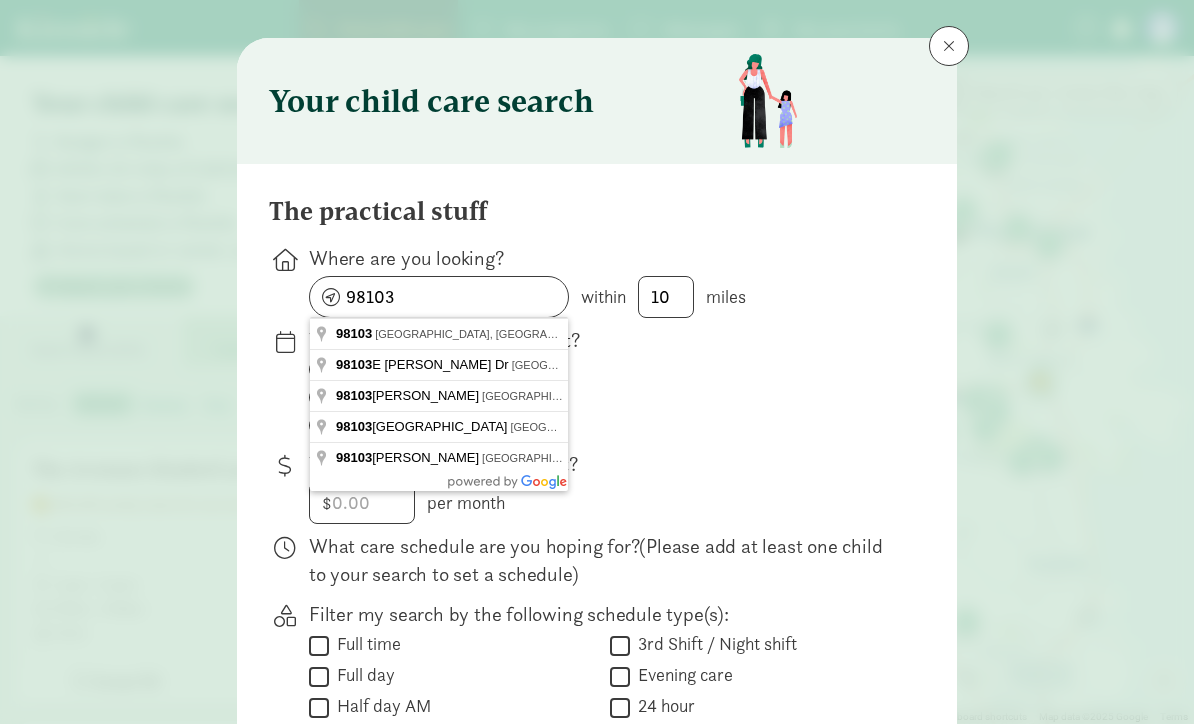 type on "Seattle, WA 98103, USA" 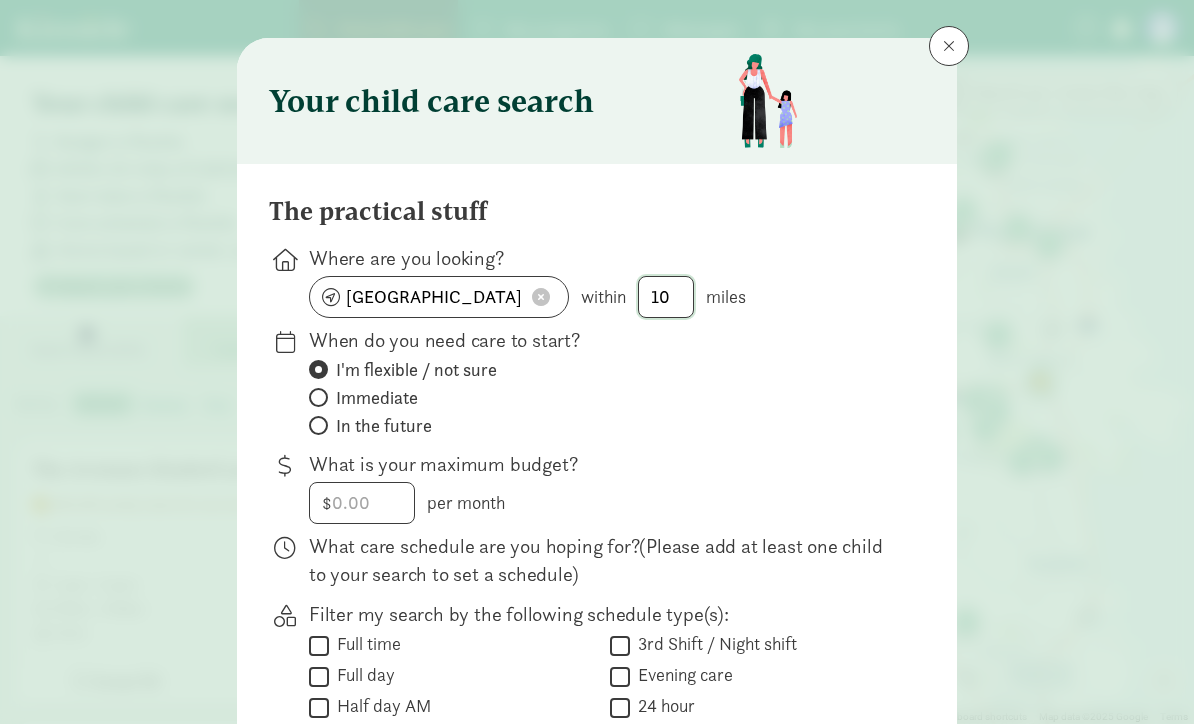 click on "10" 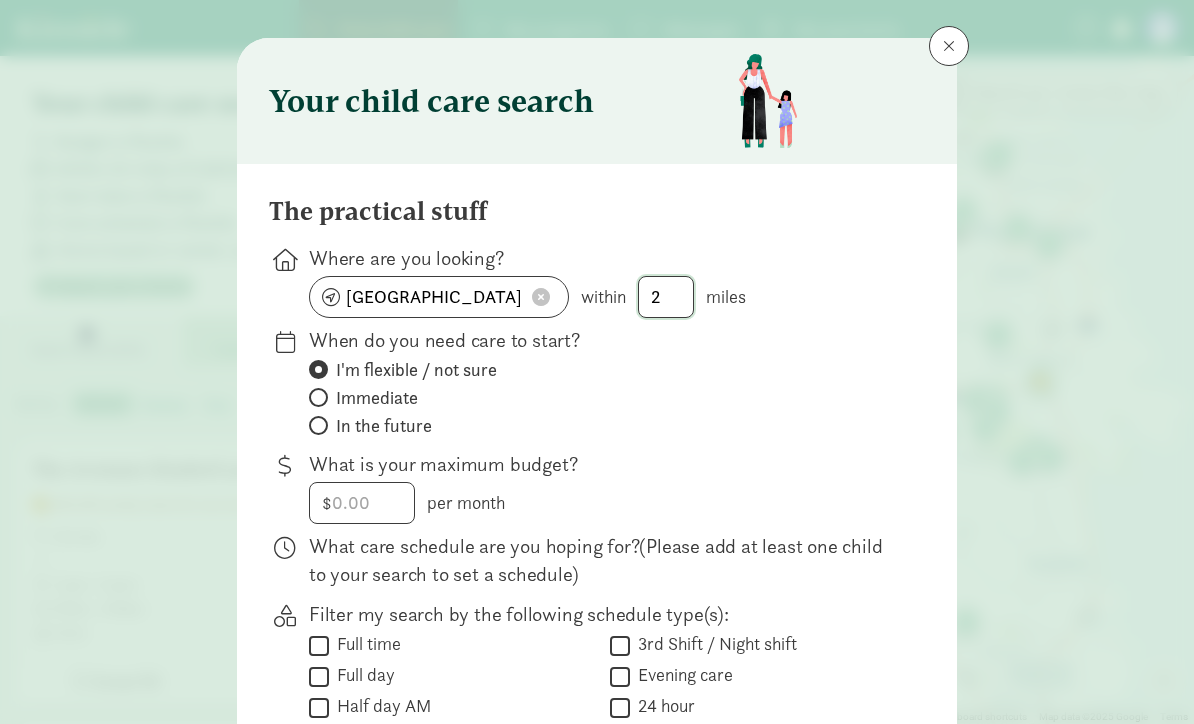type on "2" 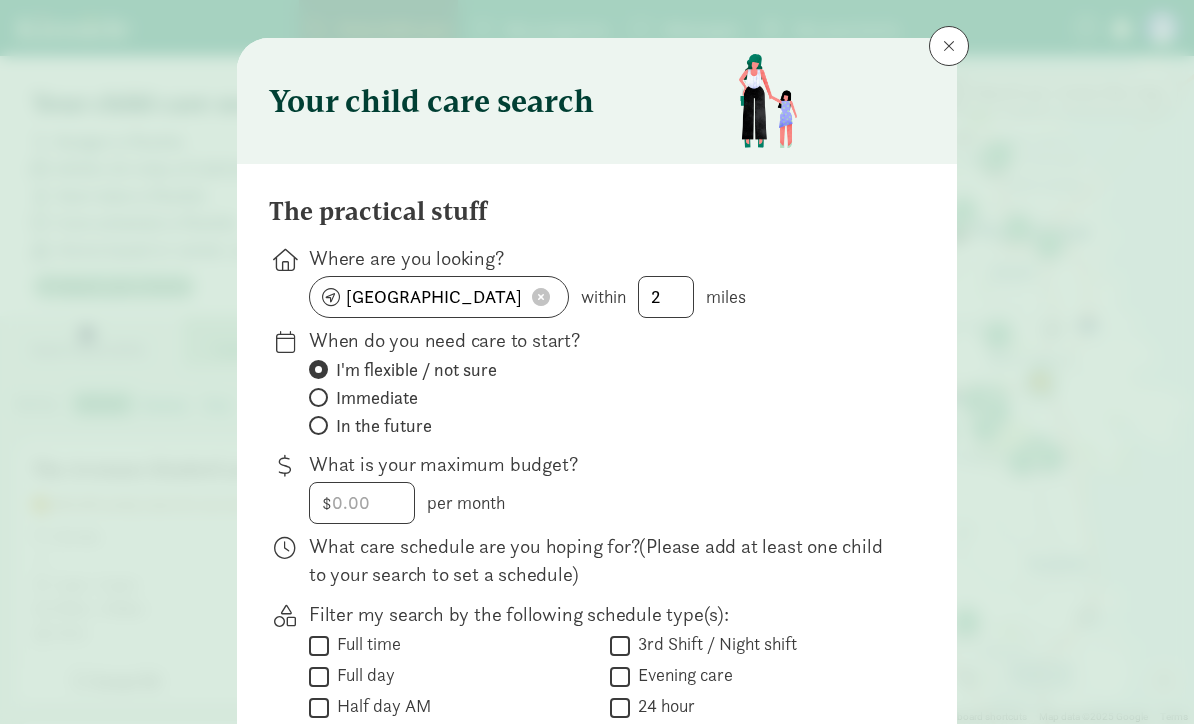 click on "I'm flexible / not sure" 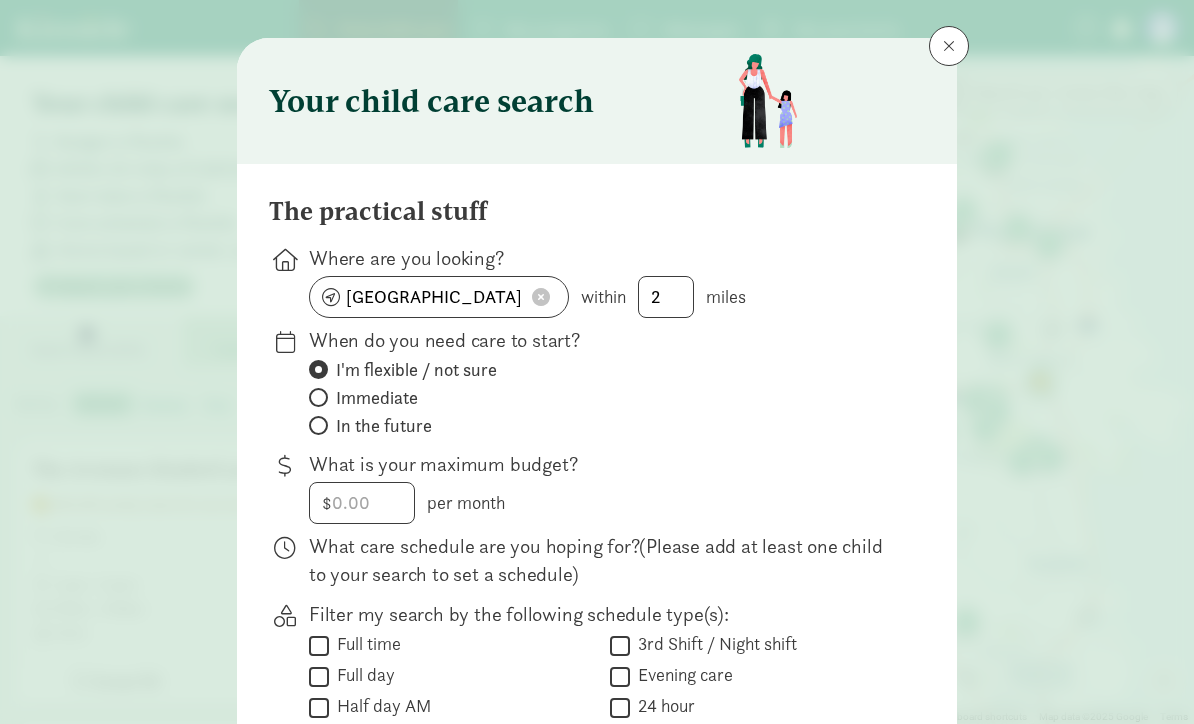 click on "I'm flexible / not sure" at bounding box center [315, 369] 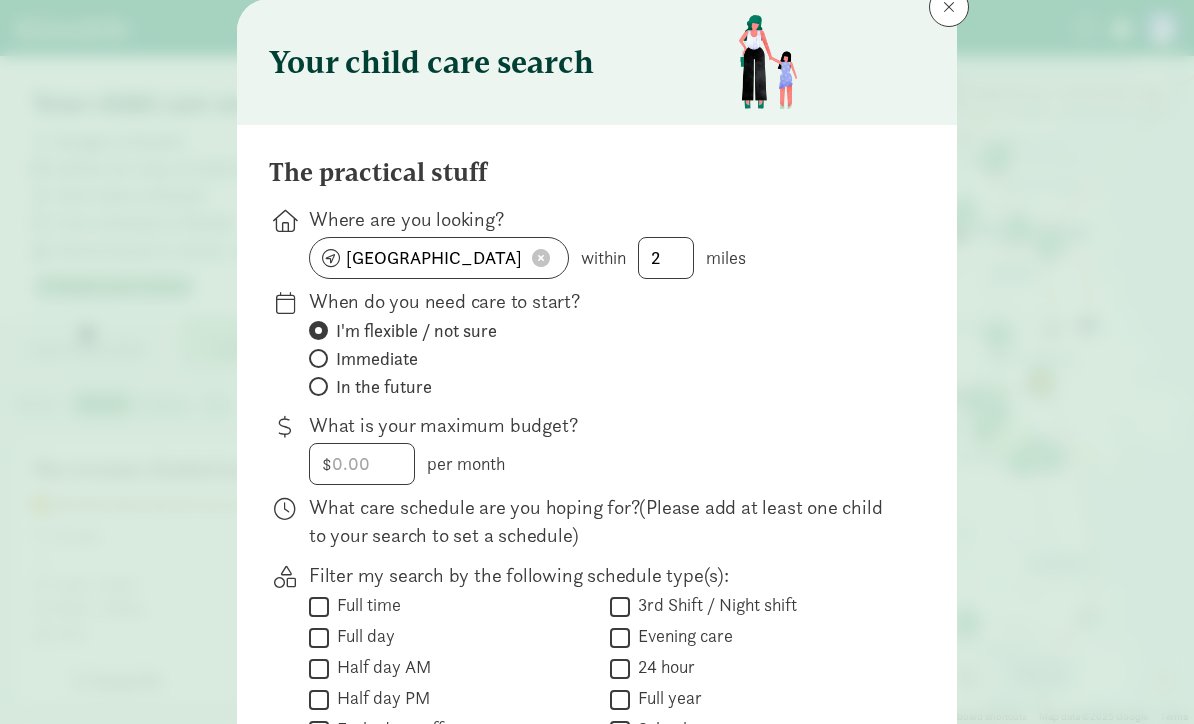 scroll, scrollTop: 73, scrollLeft: 0, axis: vertical 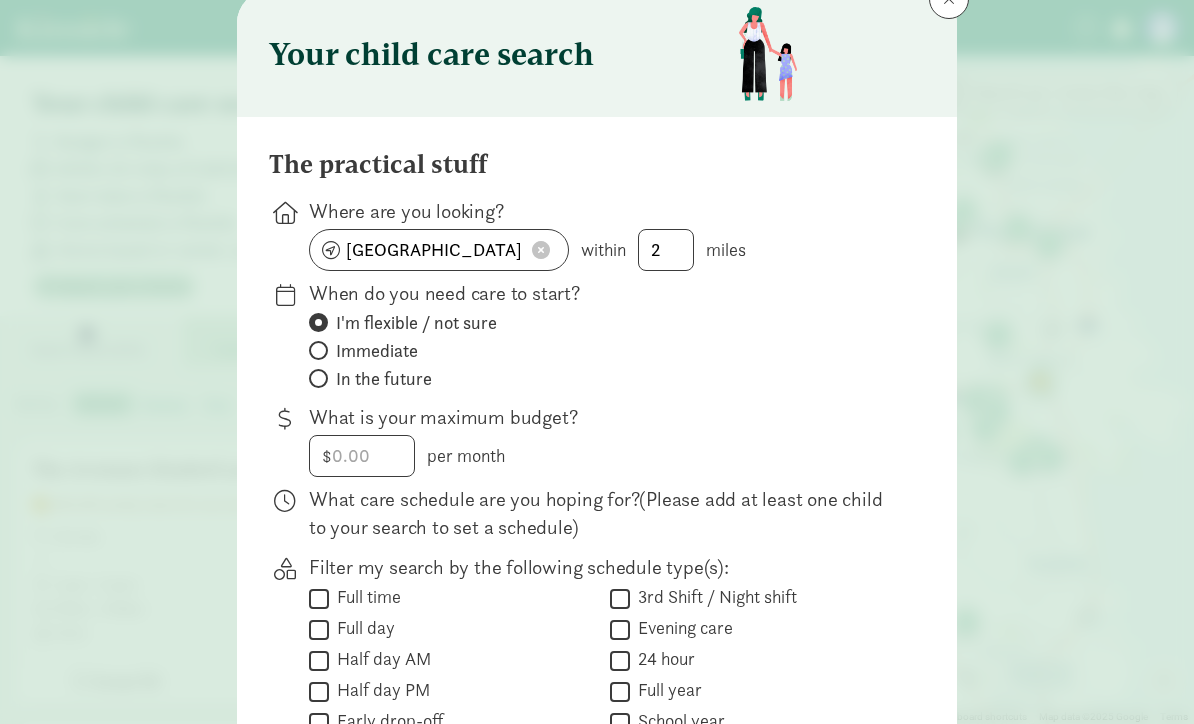 click on "In the future" at bounding box center (315, 378) 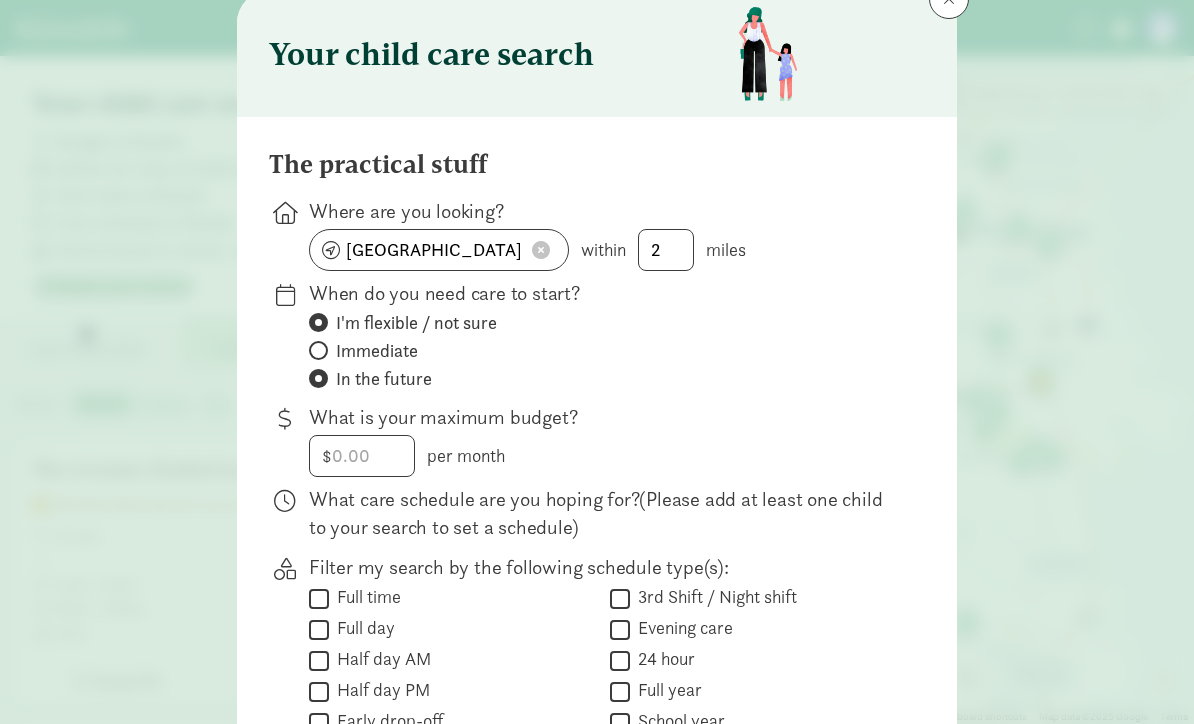 radio on "false" 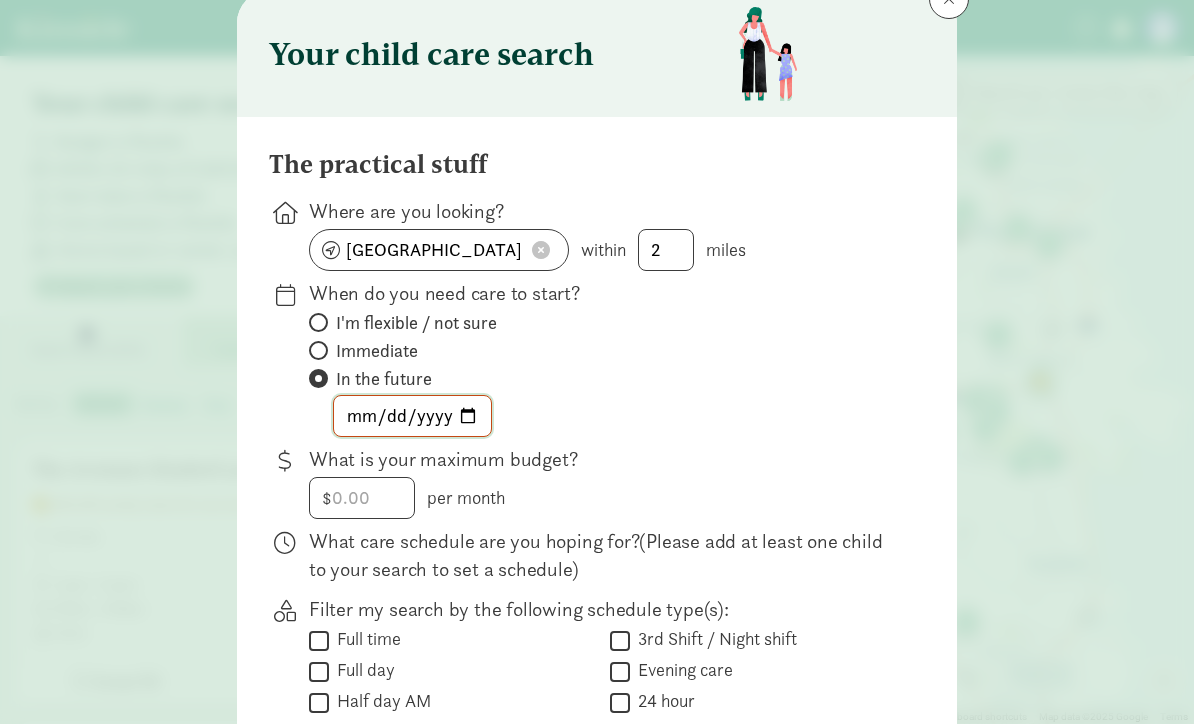 click on "2025-07-11" 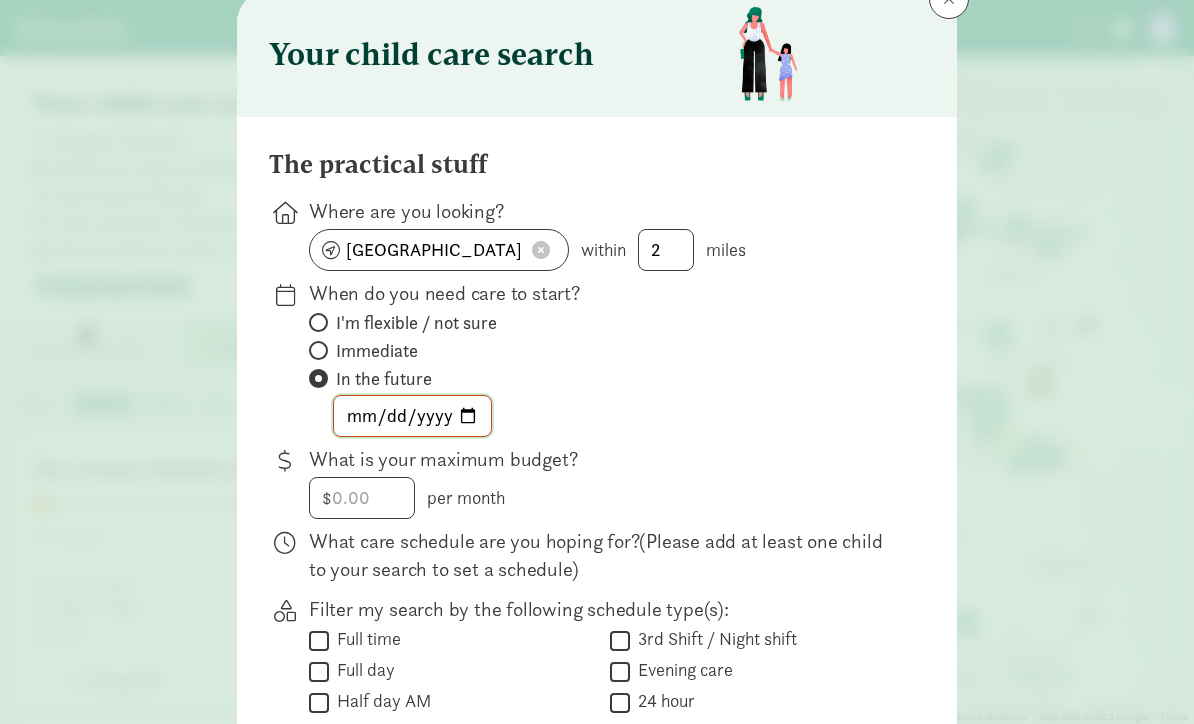type on "2026-09-14" 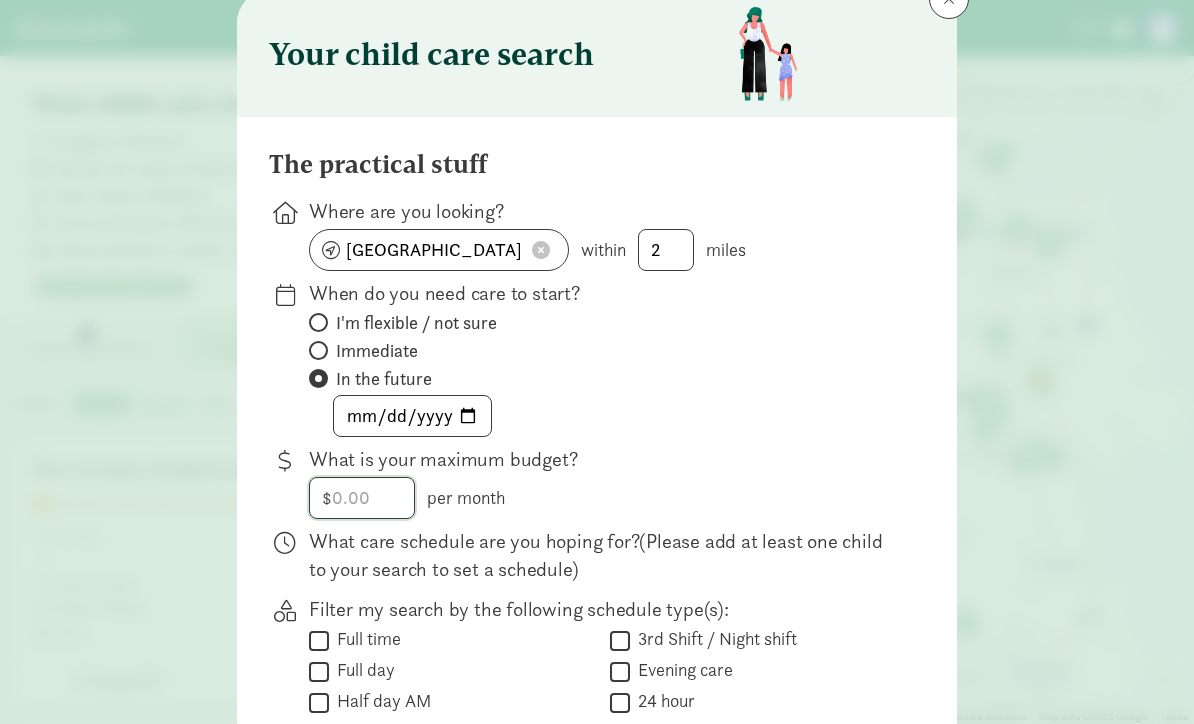 click 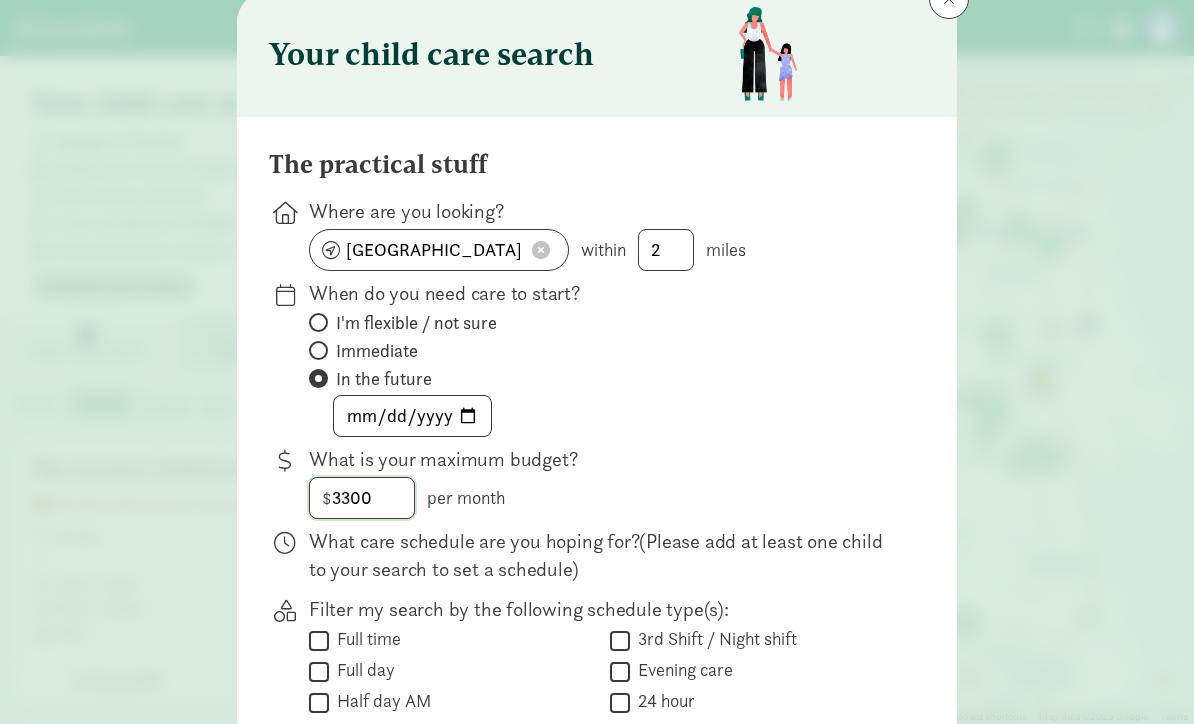 type on "3300" 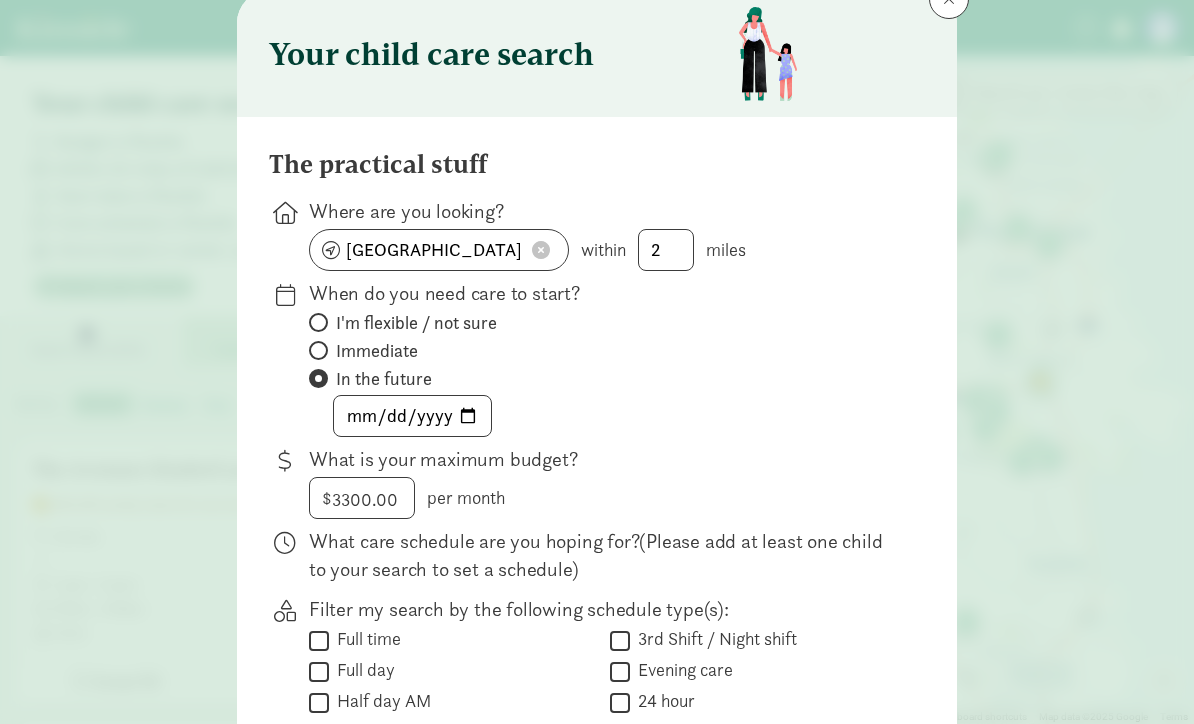 click on "I'm flexible / not sure       Immediate       In the future           2026-09-14" 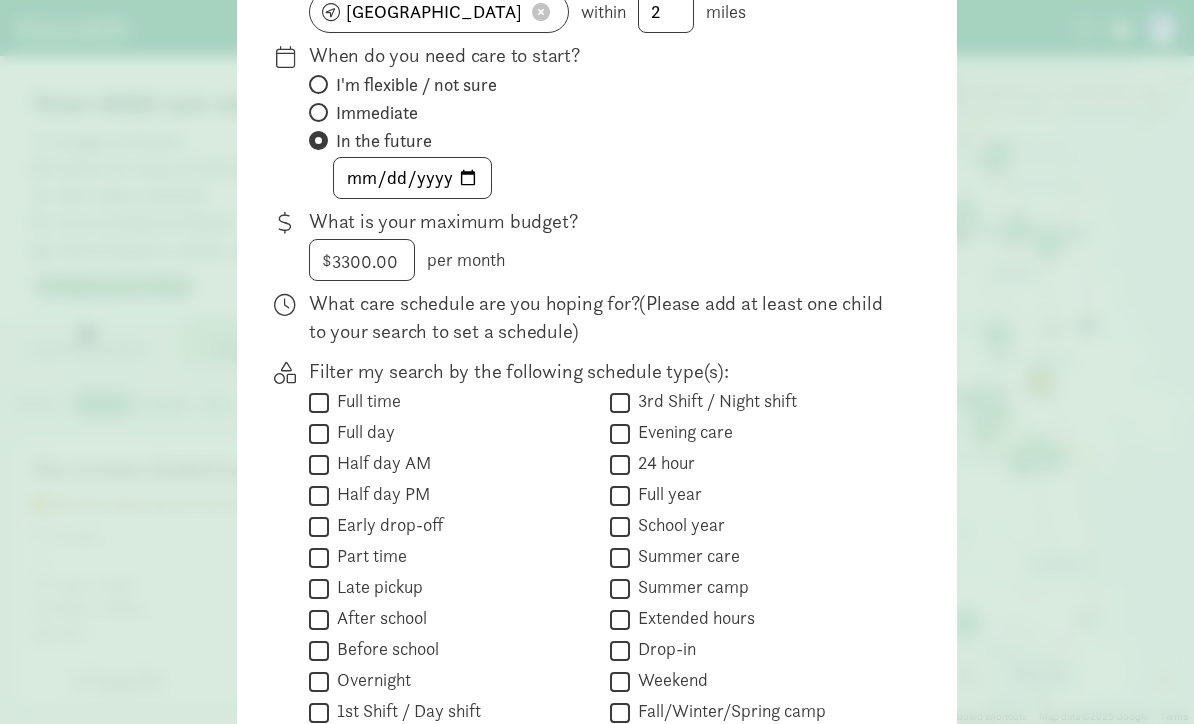 scroll, scrollTop: 358, scrollLeft: 0, axis: vertical 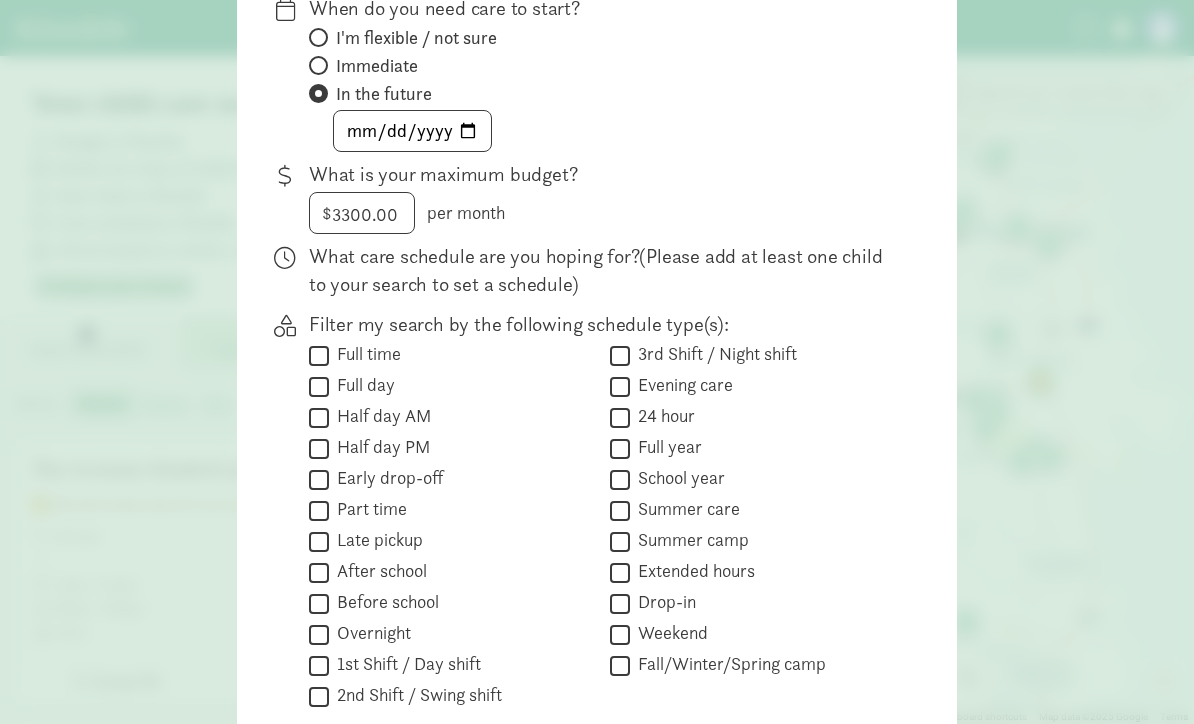 click on "Full time" at bounding box center [319, 355] 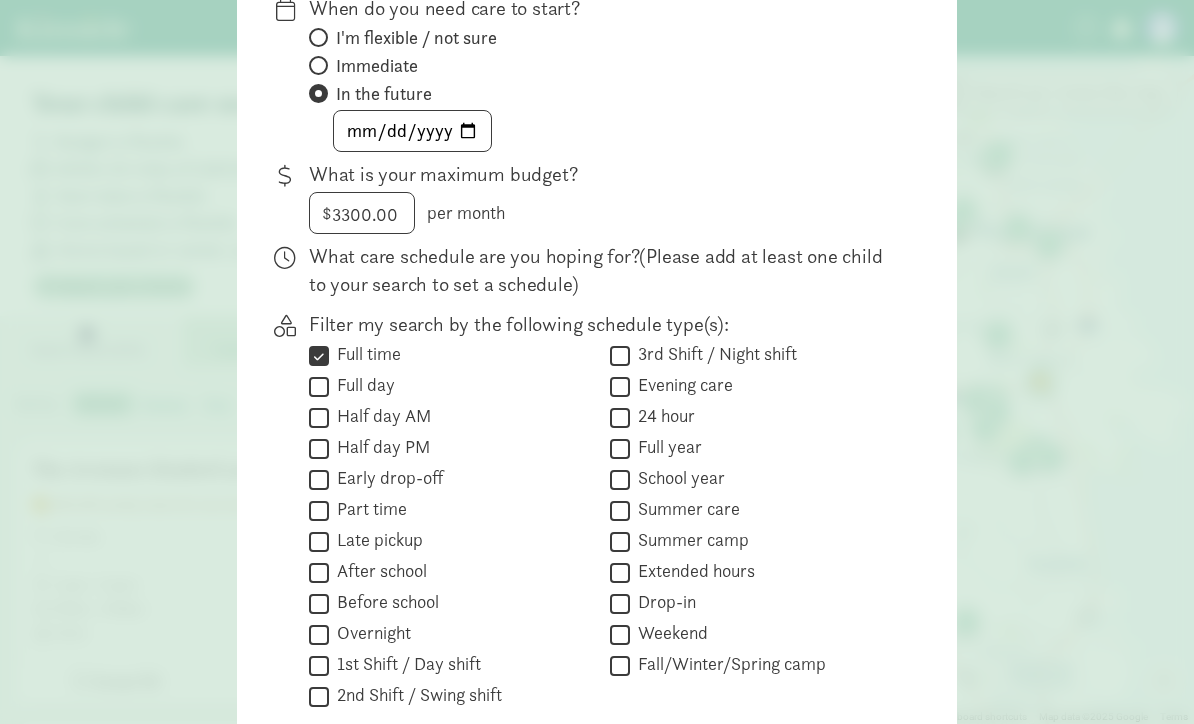 click on "Full day" at bounding box center (319, 386) 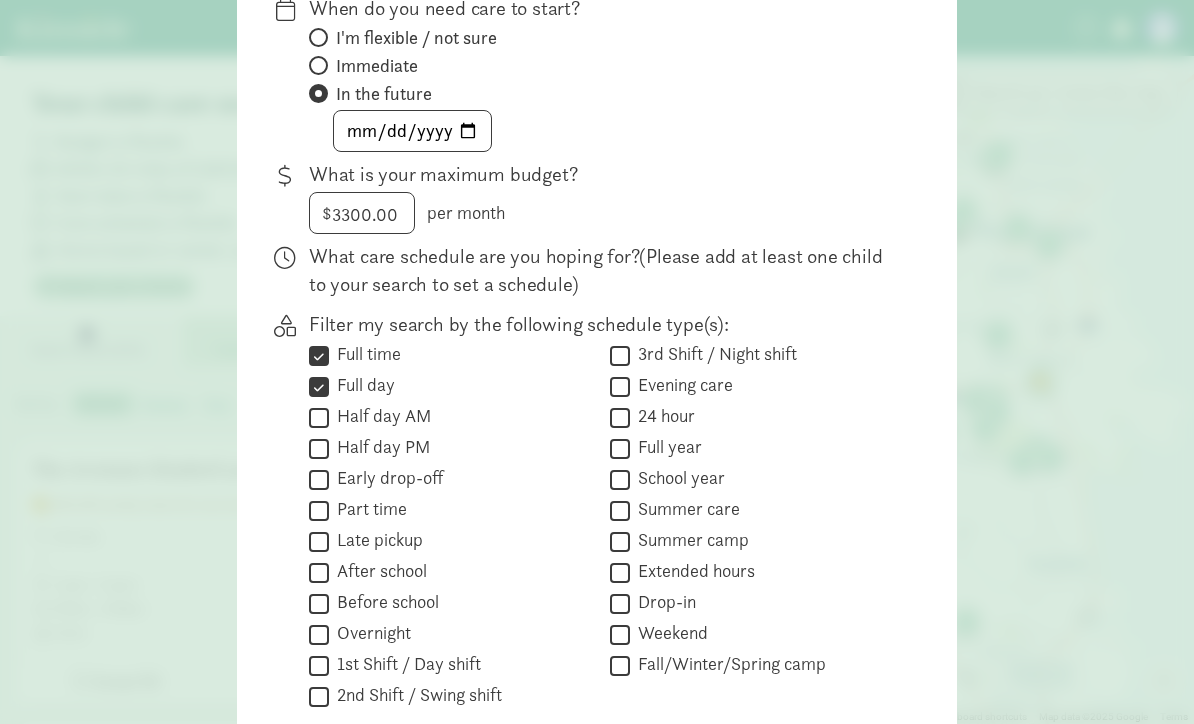 click on "Half day AM" at bounding box center [319, 417] 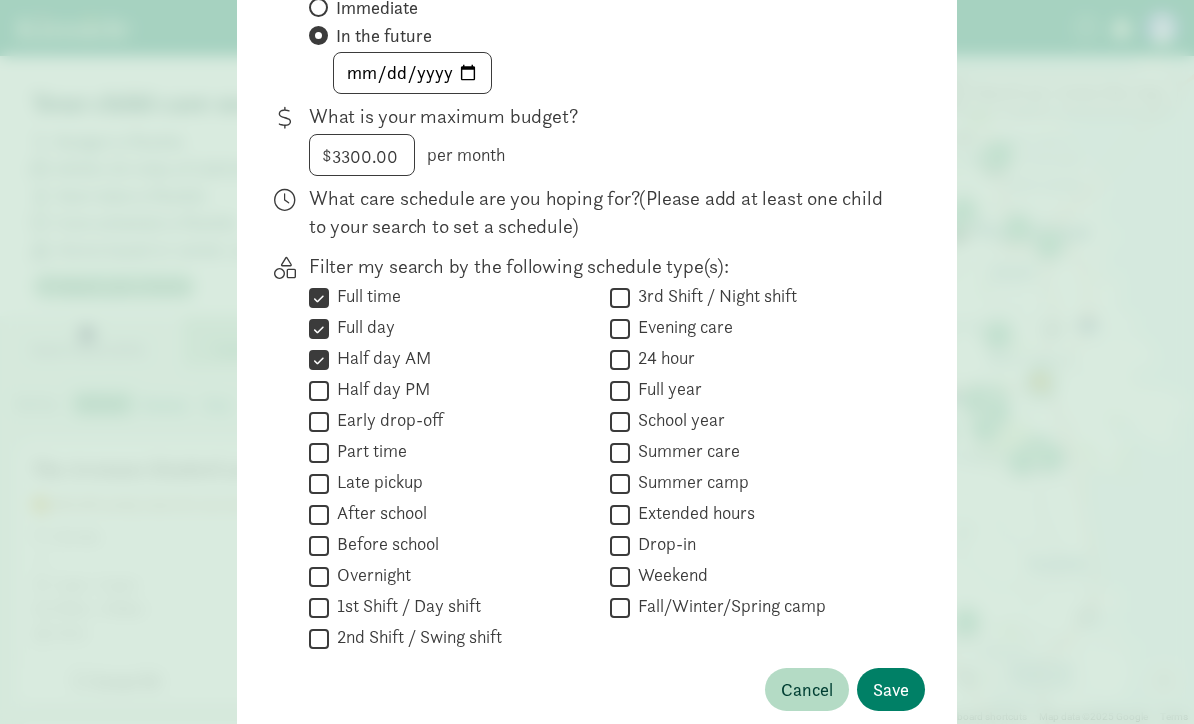scroll, scrollTop: 473, scrollLeft: 0, axis: vertical 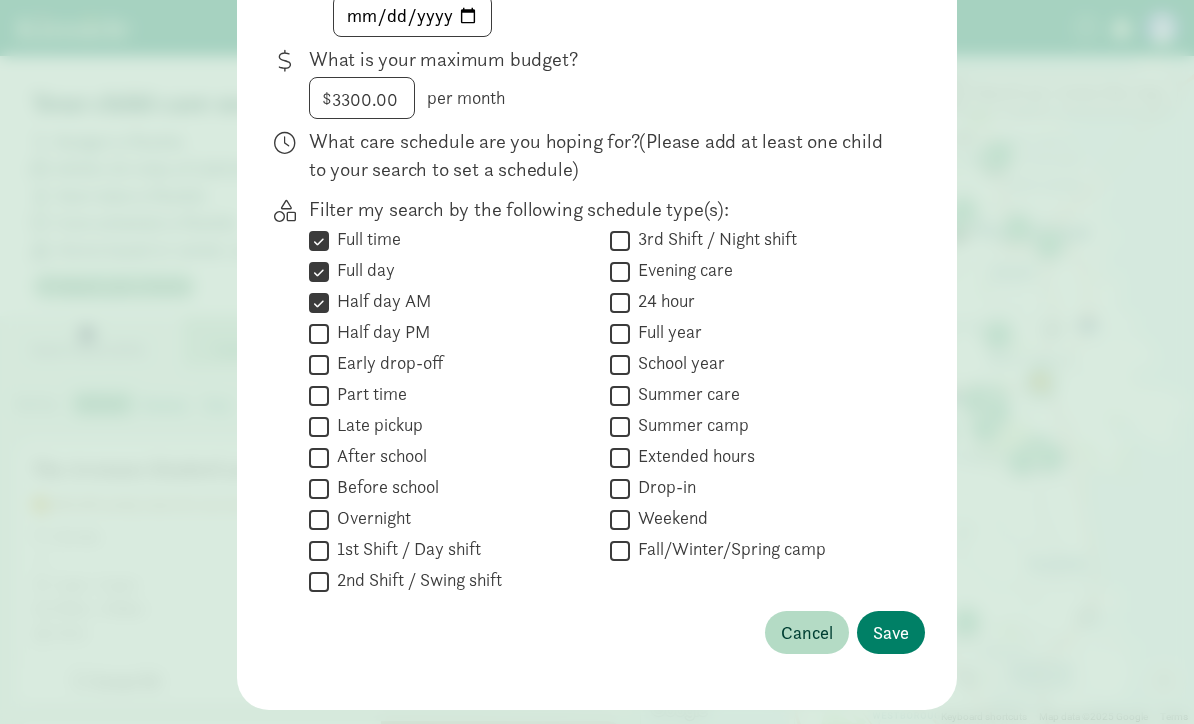 click on "Full year" at bounding box center [666, 332] 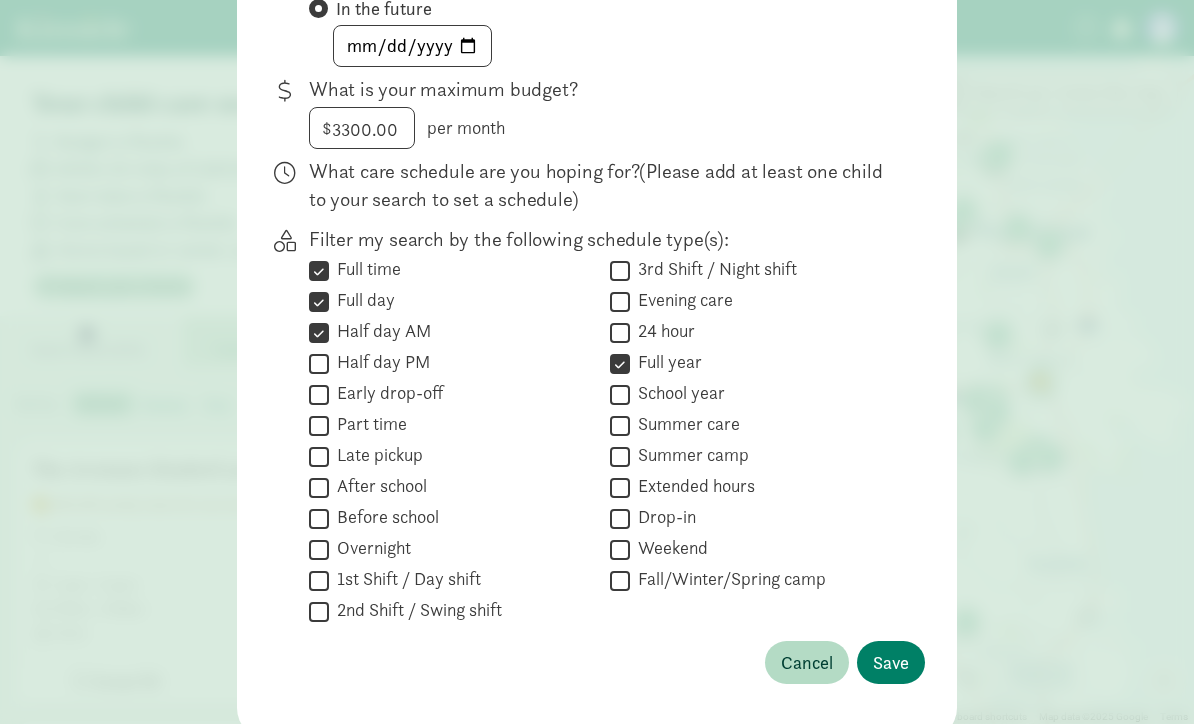 scroll, scrollTop: 446, scrollLeft: 0, axis: vertical 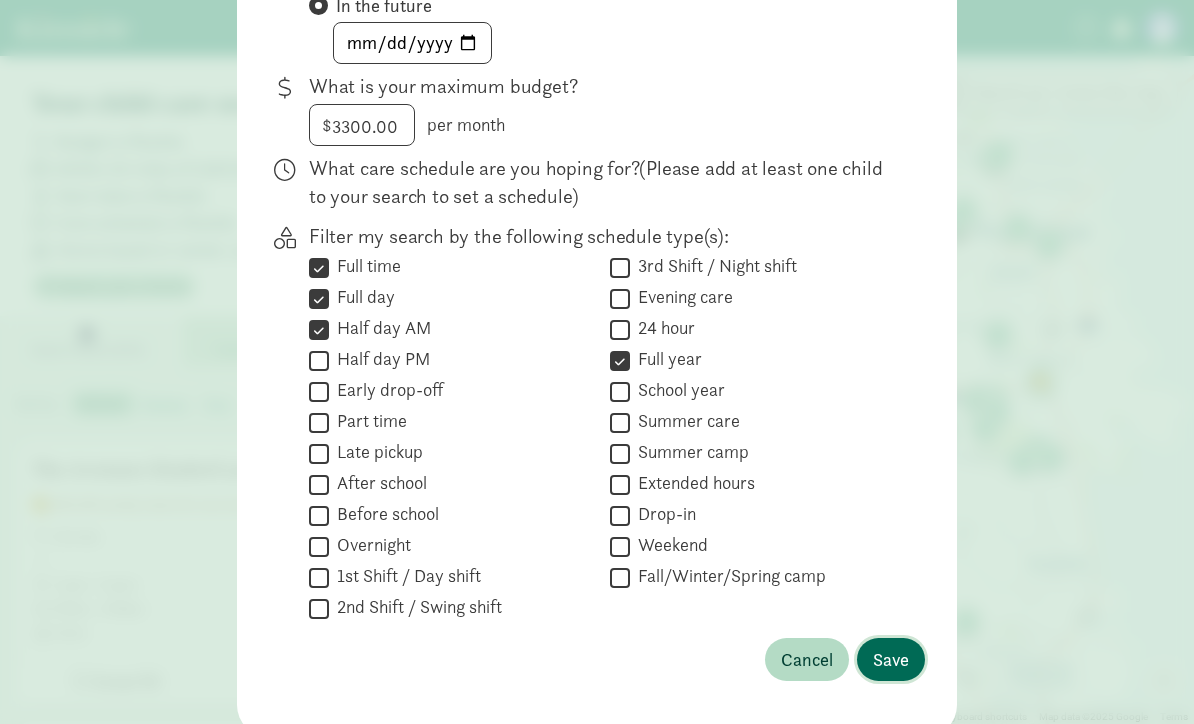 click on "Save" at bounding box center [891, 659] 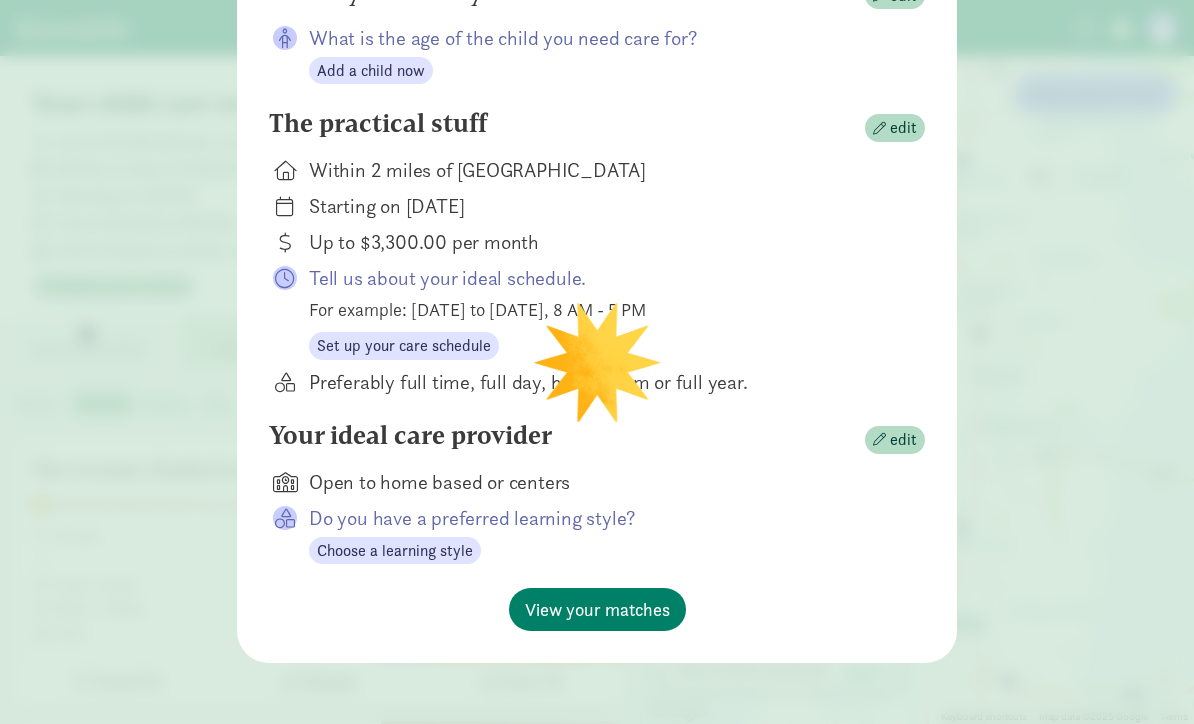 scroll, scrollTop: 245, scrollLeft: 0, axis: vertical 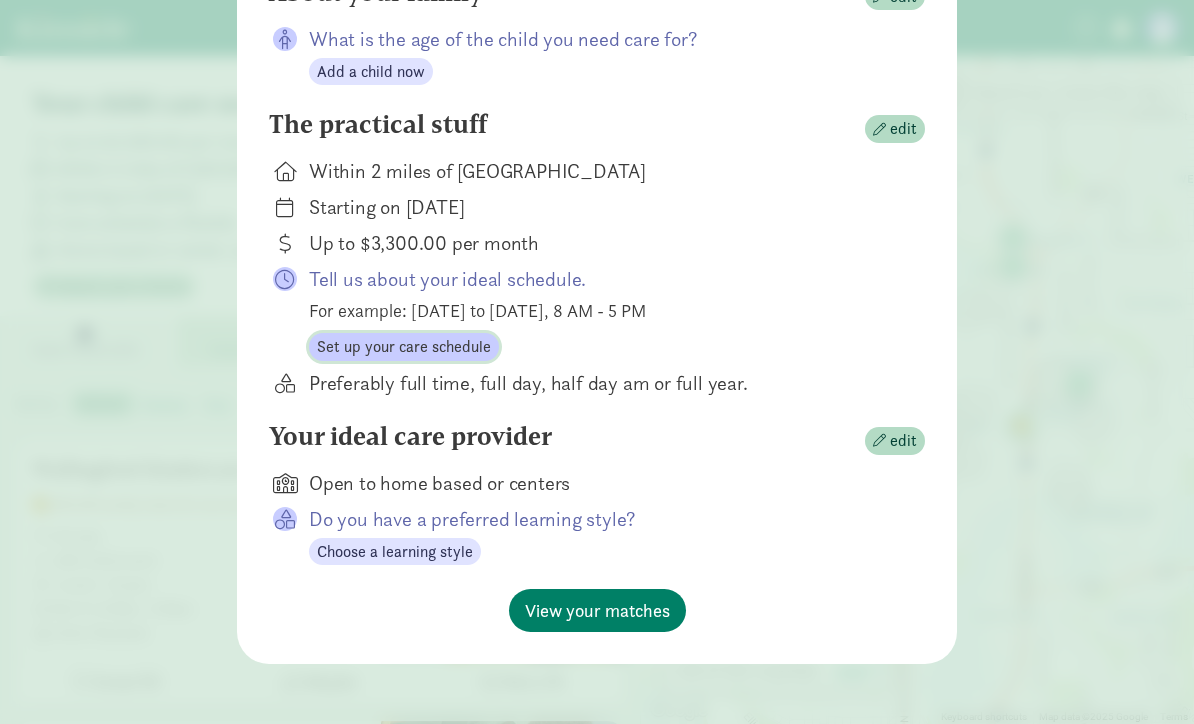 click on "Set up your care schedule" at bounding box center (404, 347) 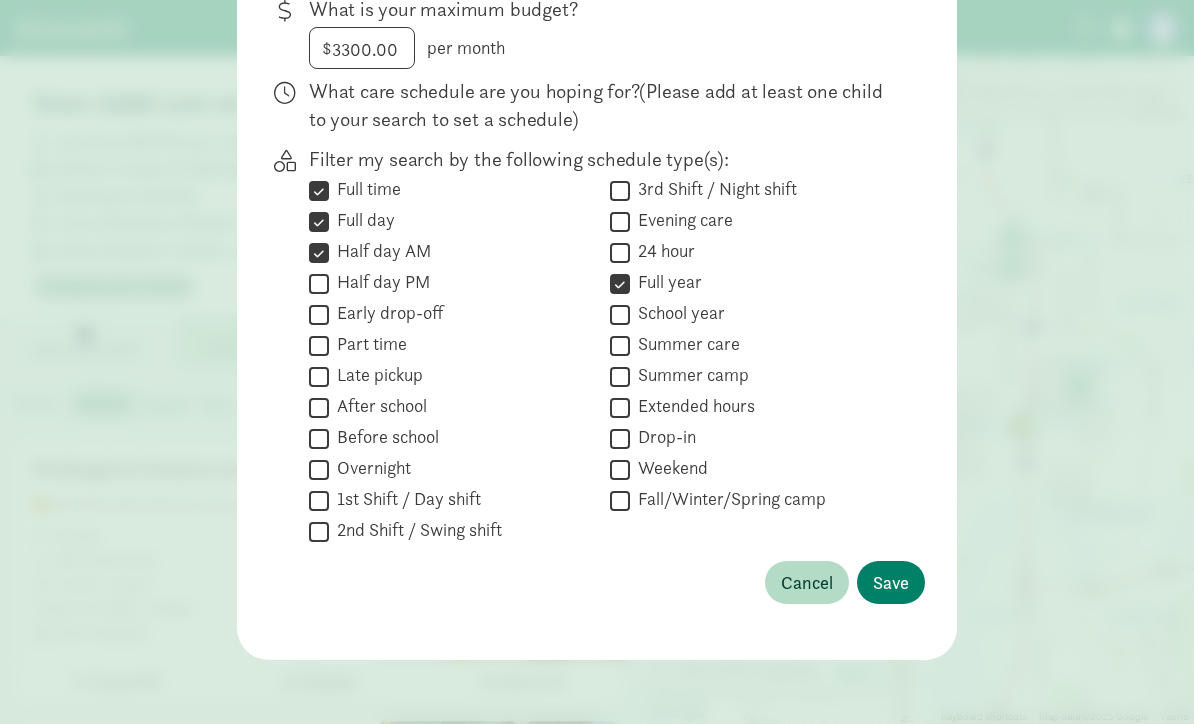 scroll, scrollTop: 524, scrollLeft: 0, axis: vertical 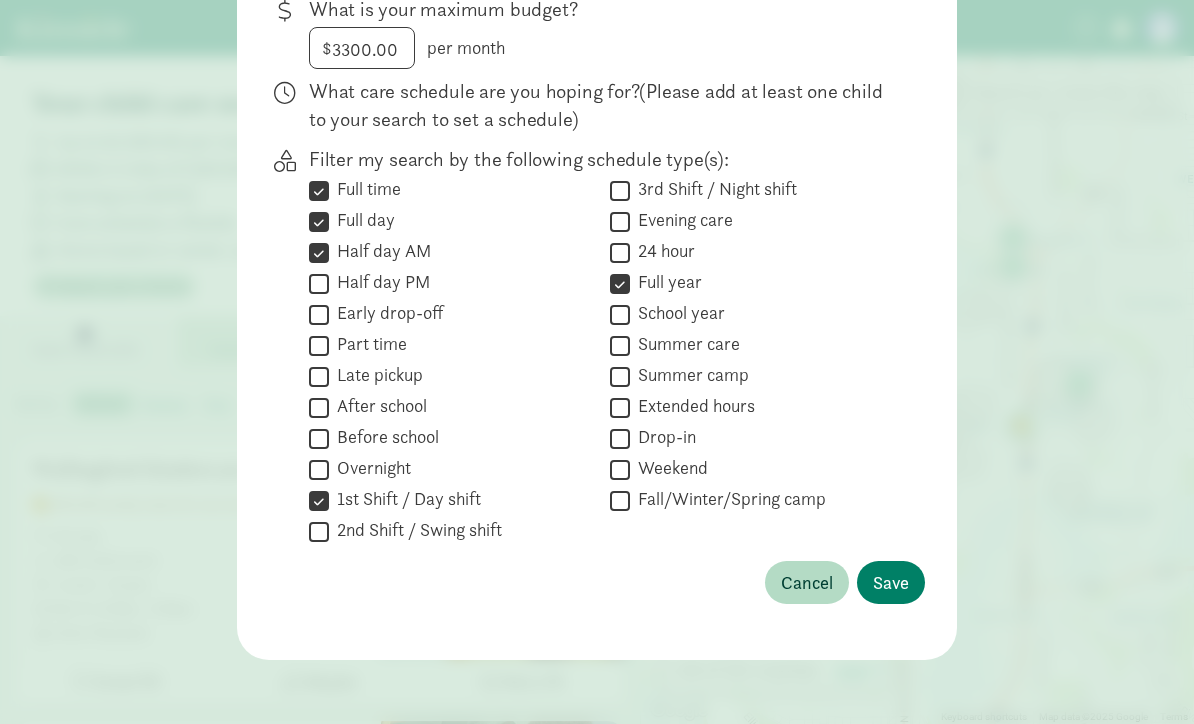 click on "2nd Shift / Swing shift" at bounding box center [319, 531] 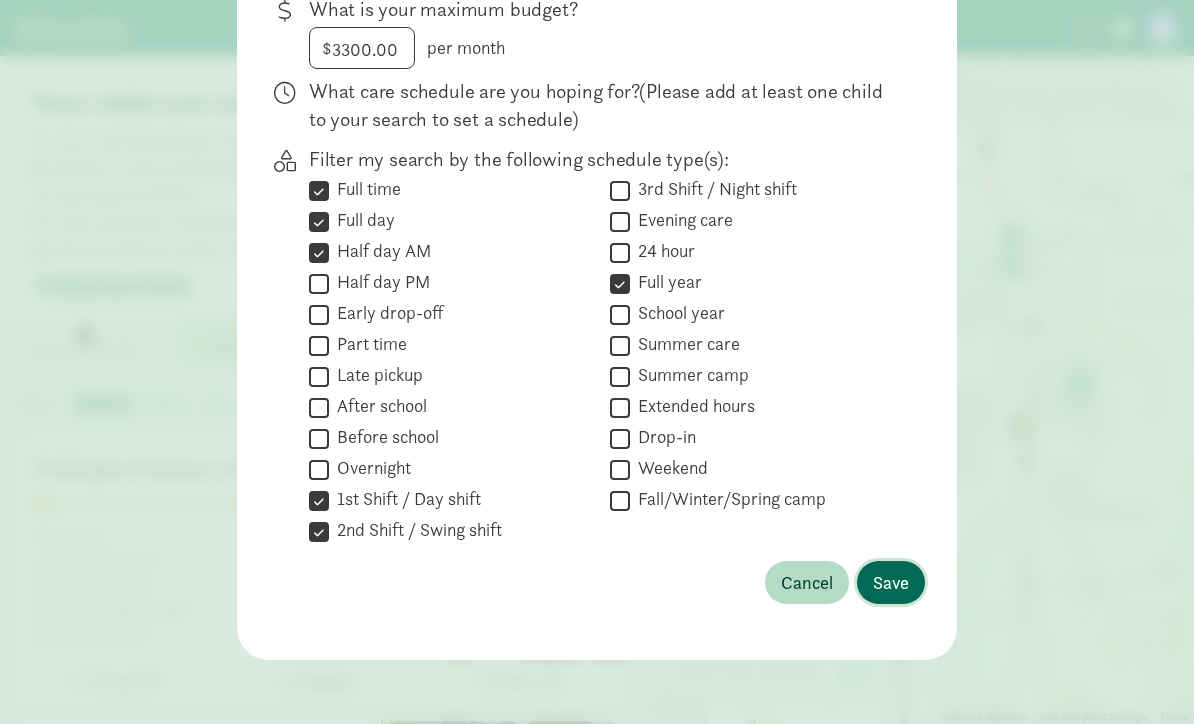click on "Save" at bounding box center (891, 582) 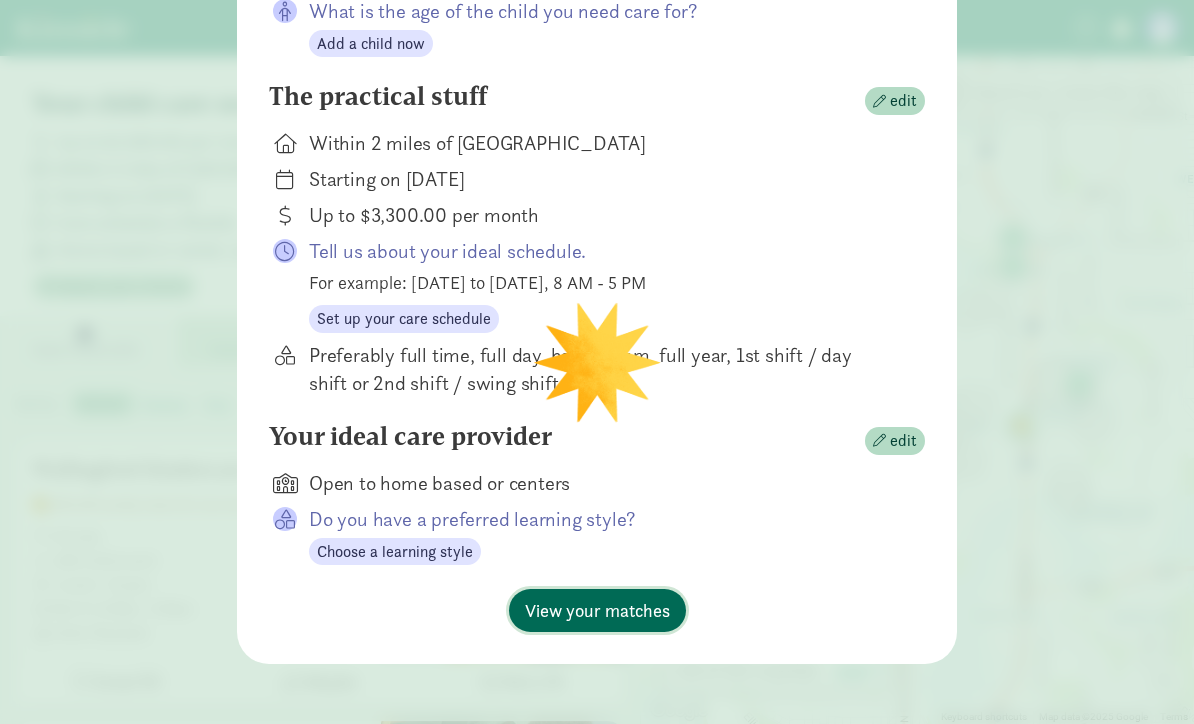 click on "View your matches" at bounding box center [597, 610] 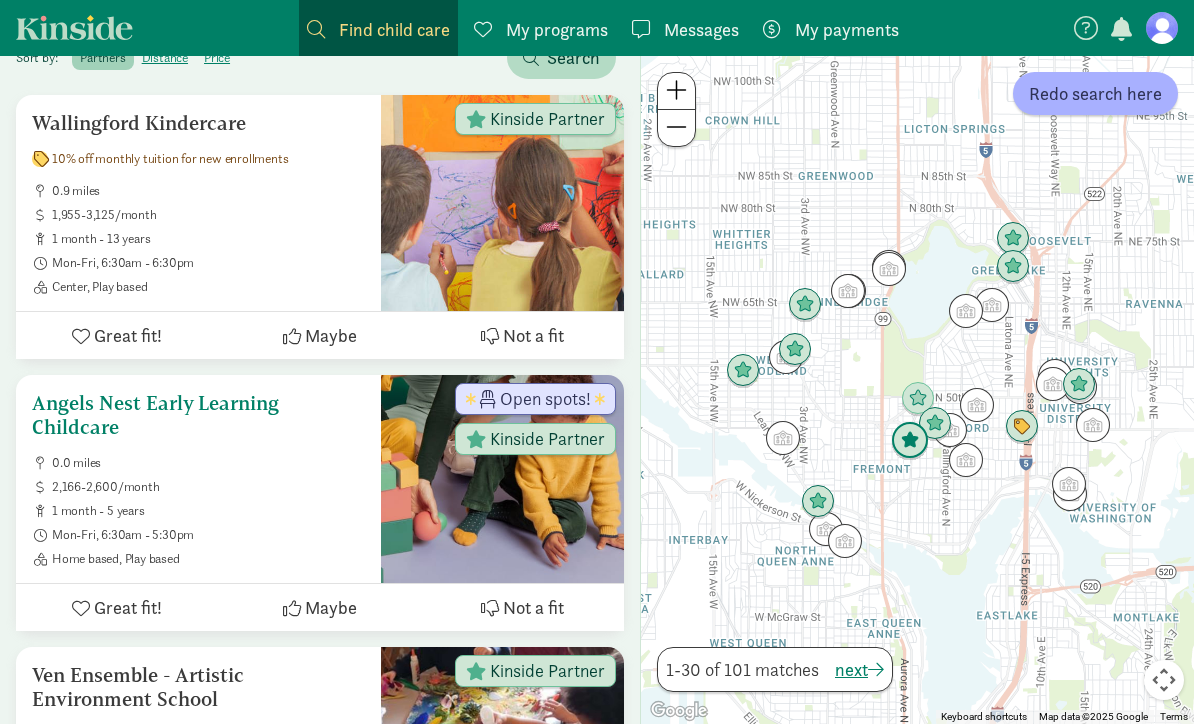 scroll, scrollTop: 349, scrollLeft: 0, axis: vertical 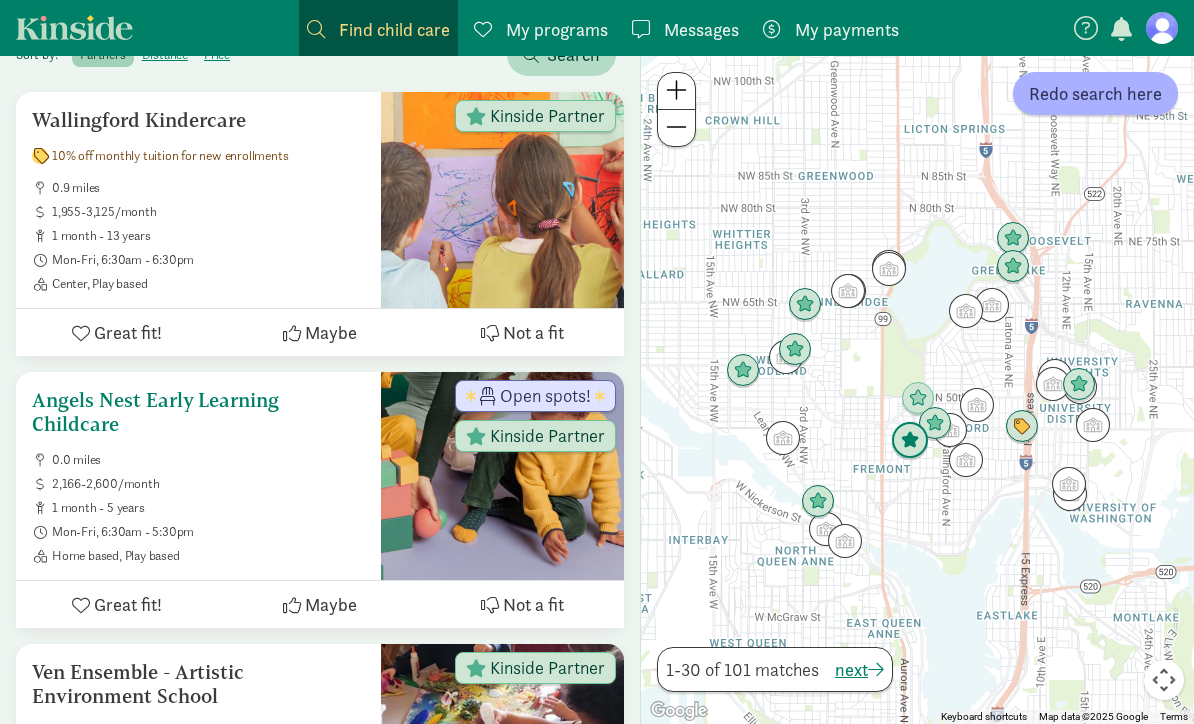 click on "0.0 miles" at bounding box center (208, 460) 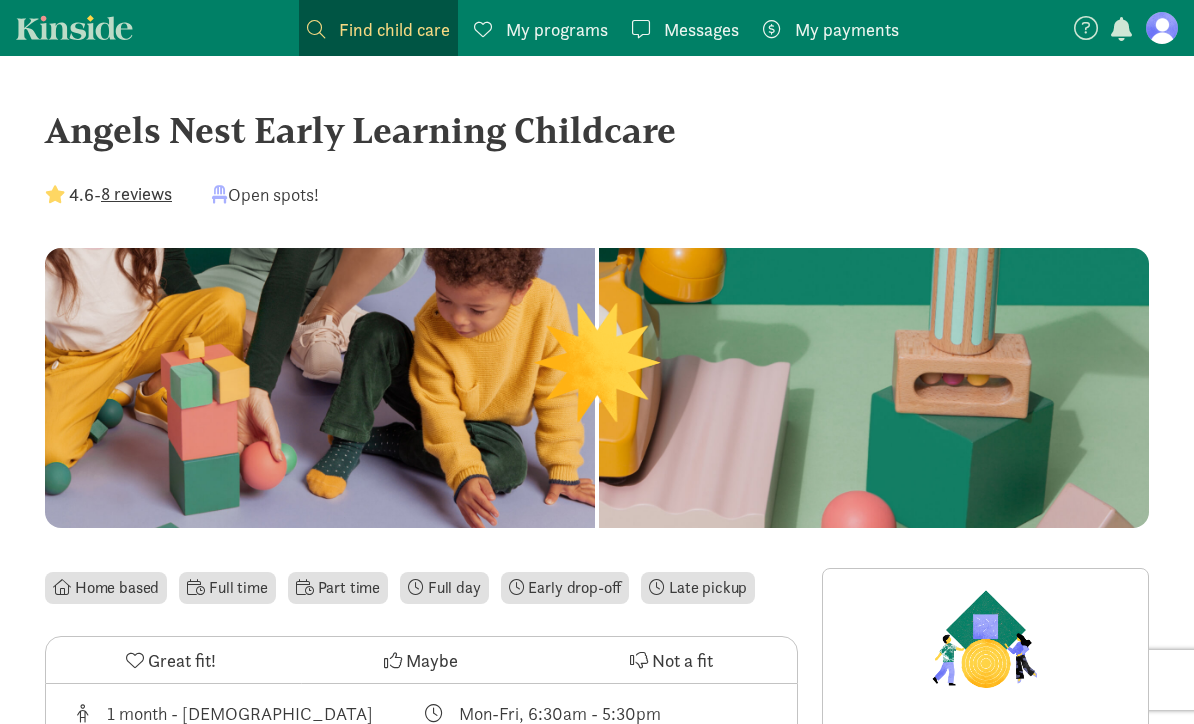 scroll, scrollTop: 0, scrollLeft: 0, axis: both 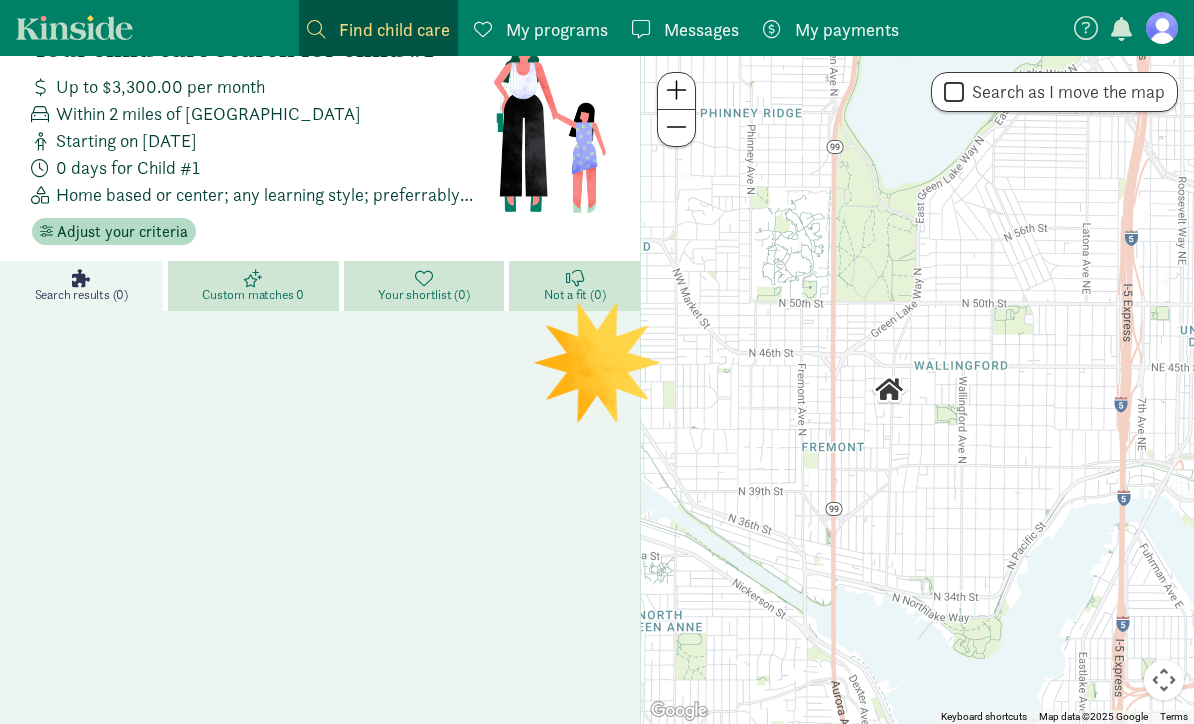 drag, startPoint x: 1068, startPoint y: 450, endPoint x: 1030, endPoint y: 446, distance: 38.209946 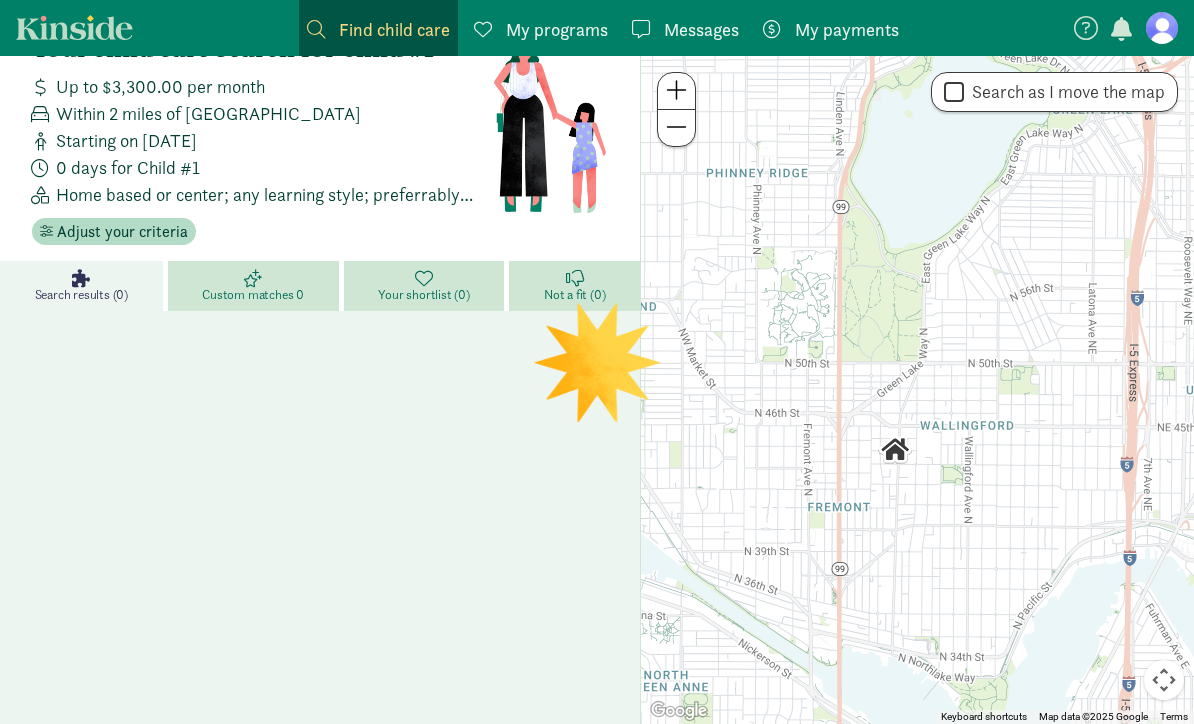 drag, startPoint x: 922, startPoint y: 304, endPoint x: 946, endPoint y: 385, distance: 84.48077 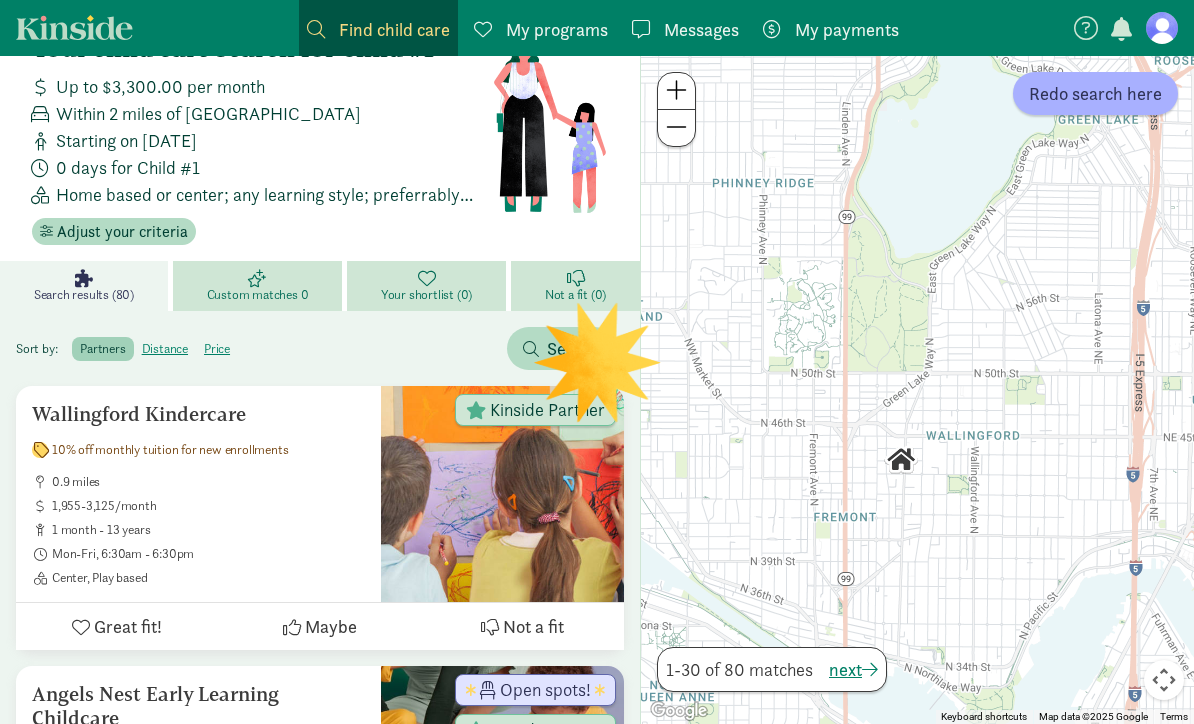 drag, startPoint x: 675, startPoint y: 88, endPoint x: 702, endPoint y: 114, distance: 37.48333 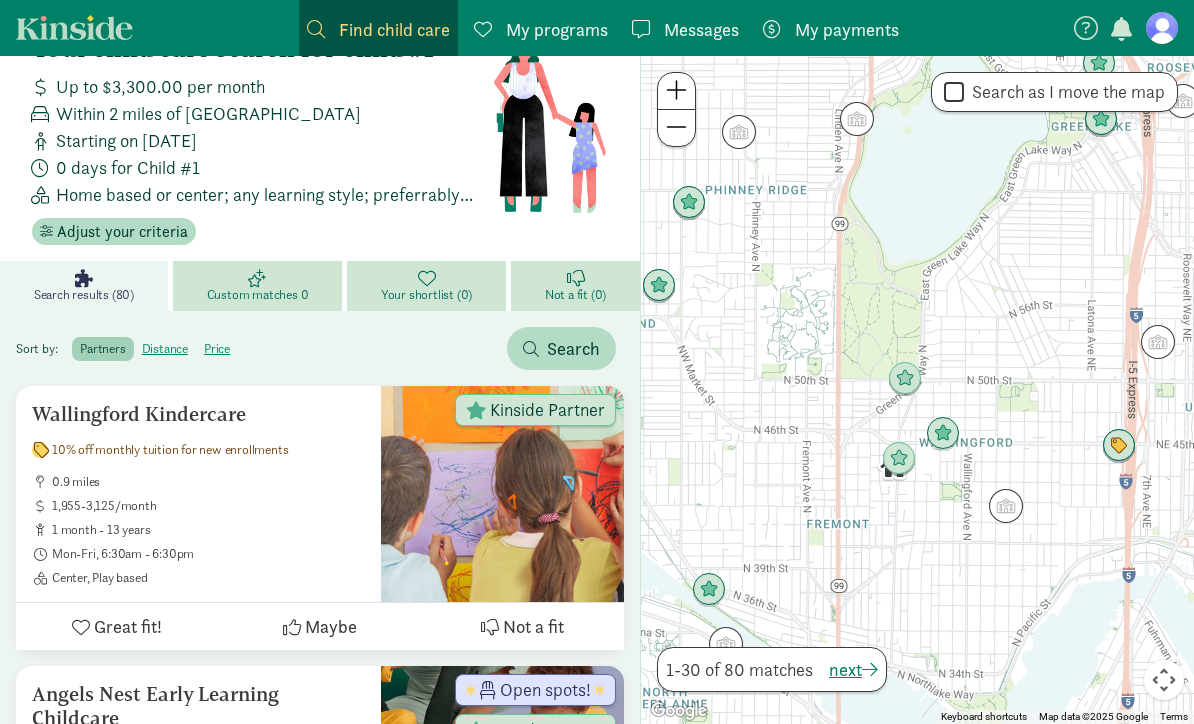 drag, startPoint x: 999, startPoint y: 246, endPoint x: 950, endPoint y: 364, distance: 127.769325 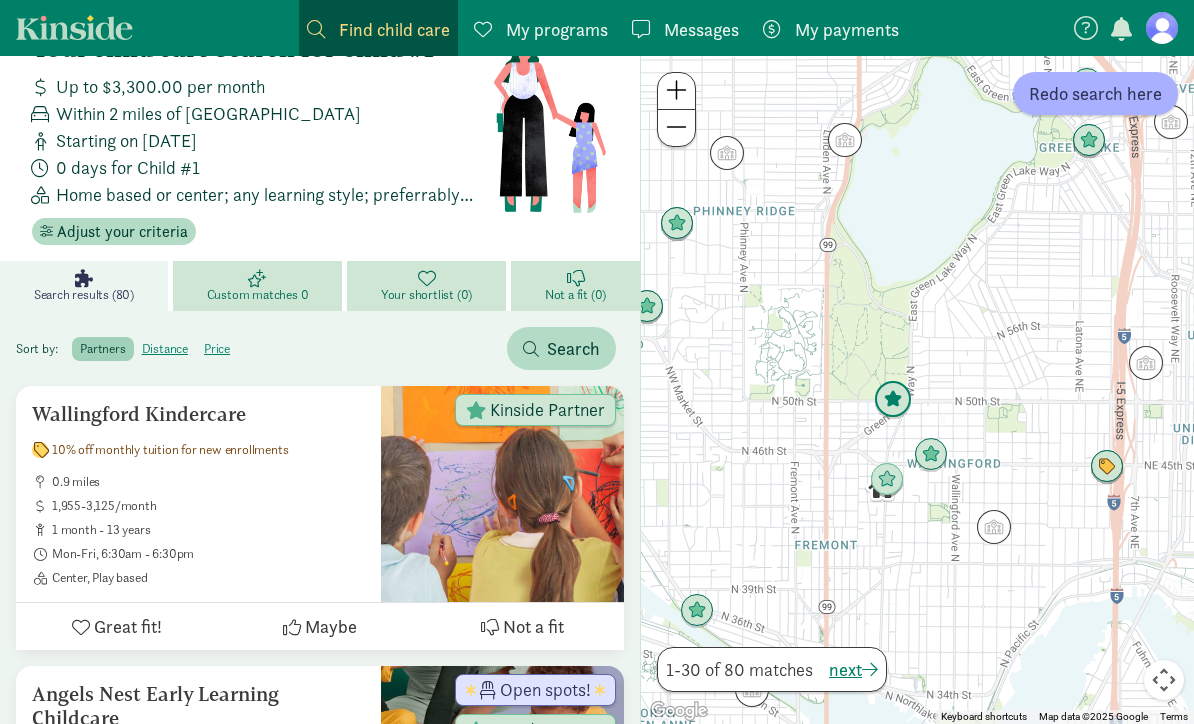 click at bounding box center [893, 400] 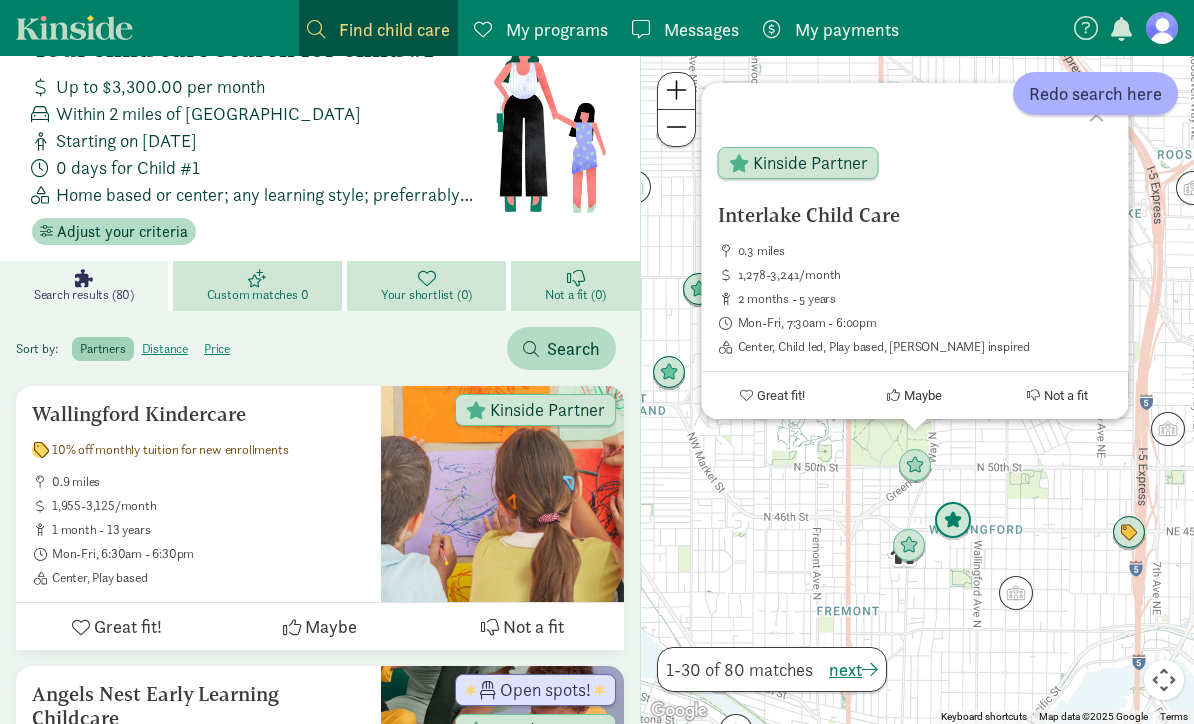 click at bounding box center (953, 521) 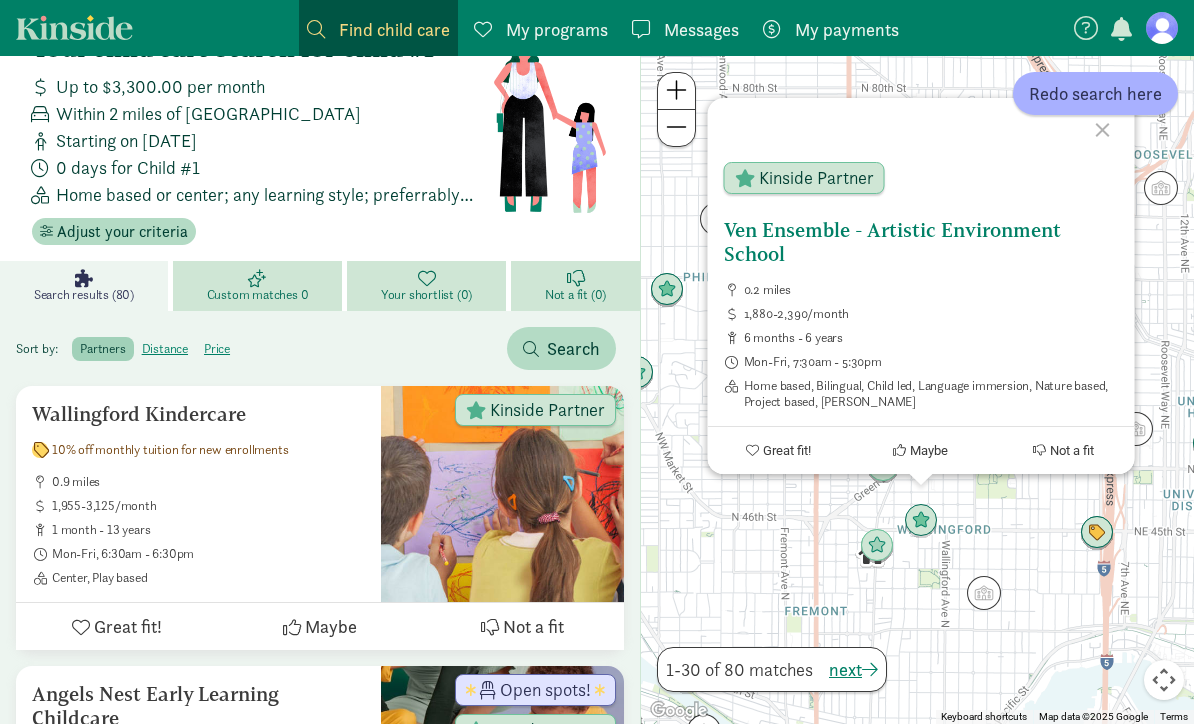 click at bounding box center (752, 450) 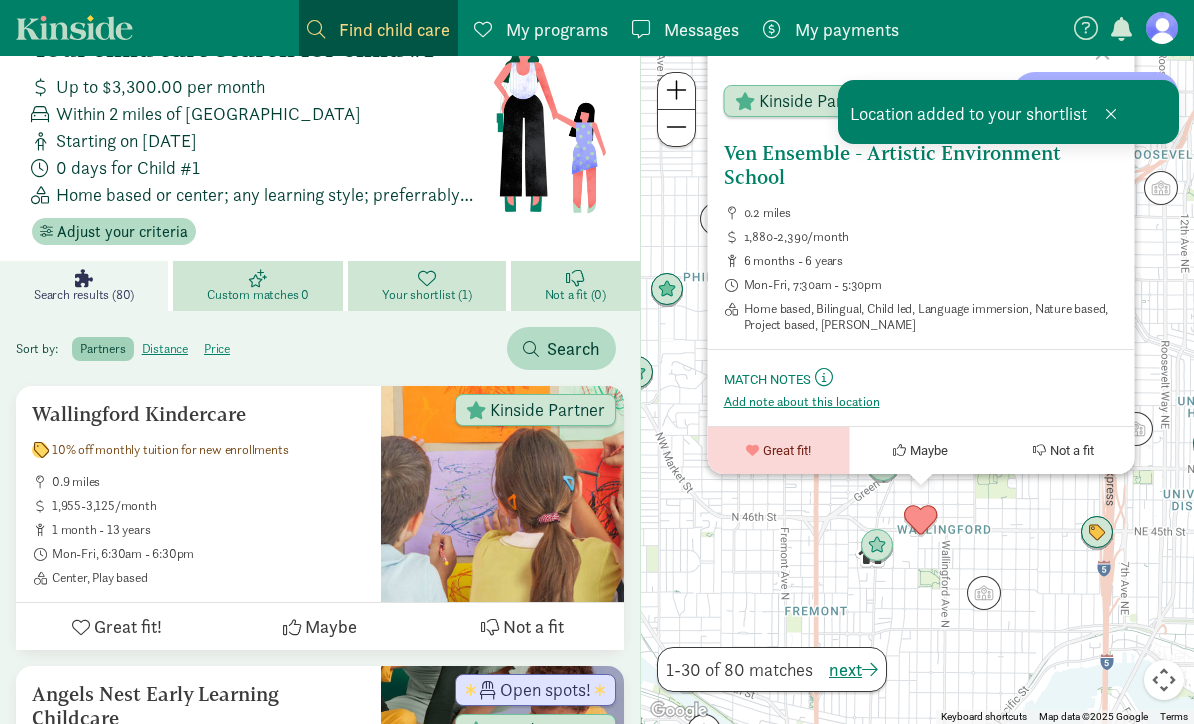 click on "Maybe" at bounding box center (929, 450) 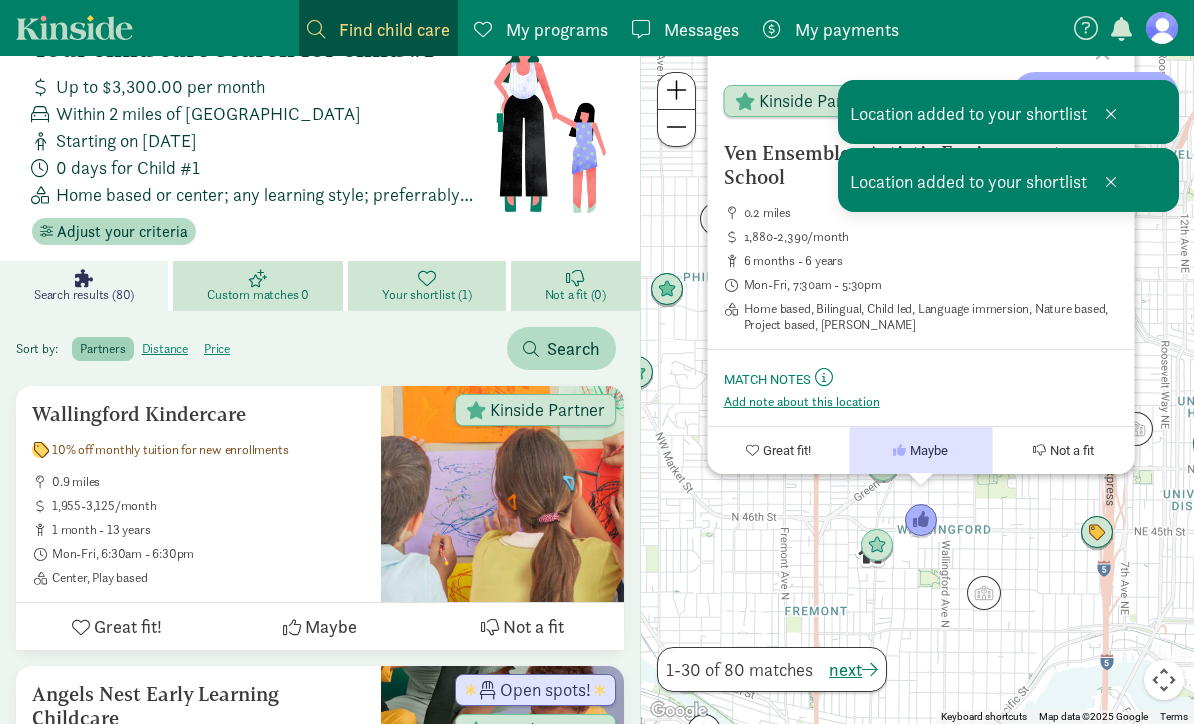 click at bounding box center (1111, 114) 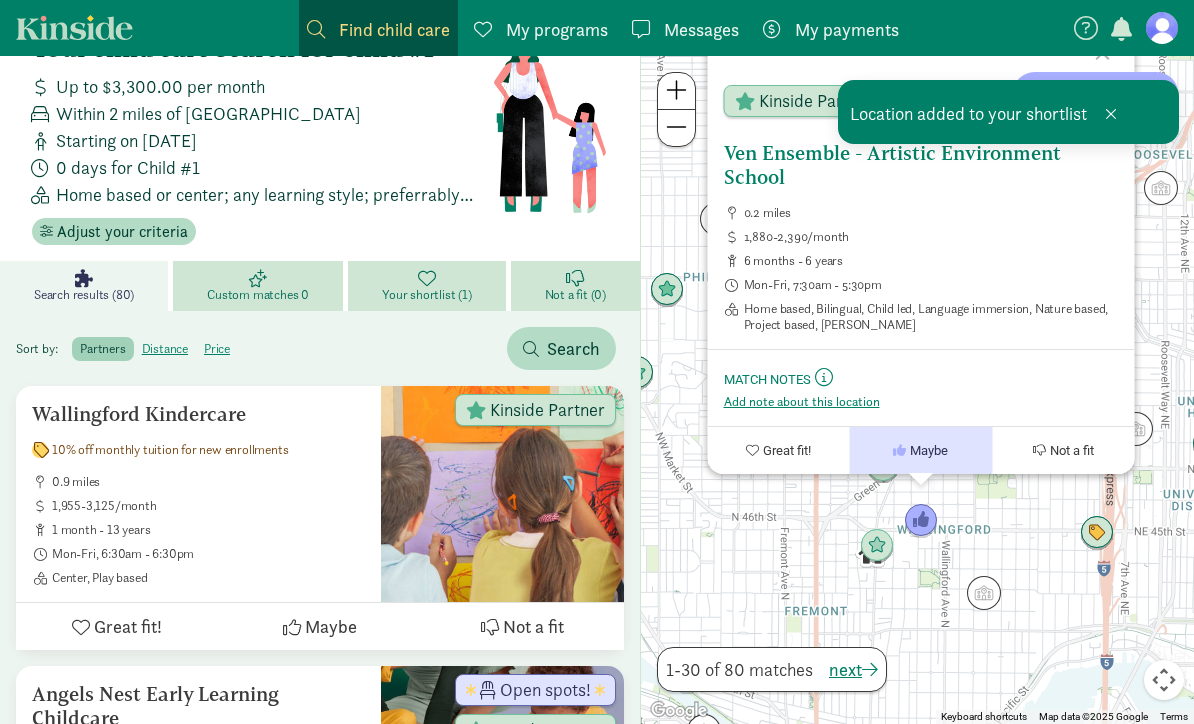 click at bounding box center [1111, 114] 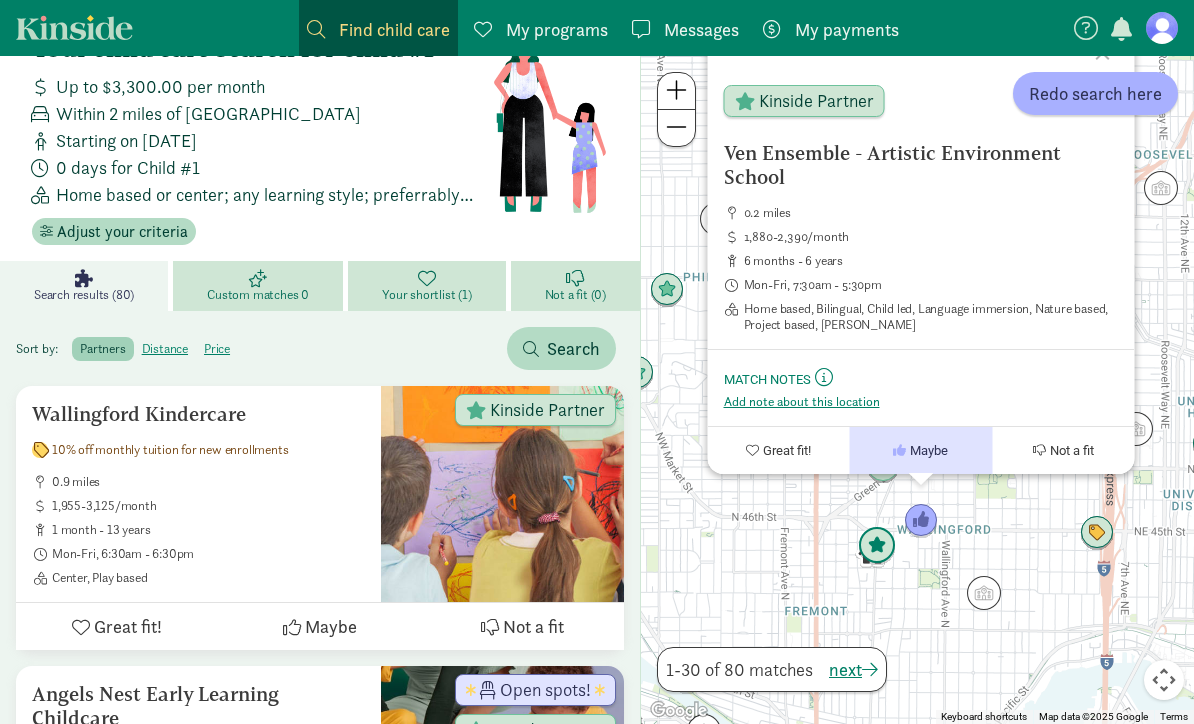 click at bounding box center (877, 546) 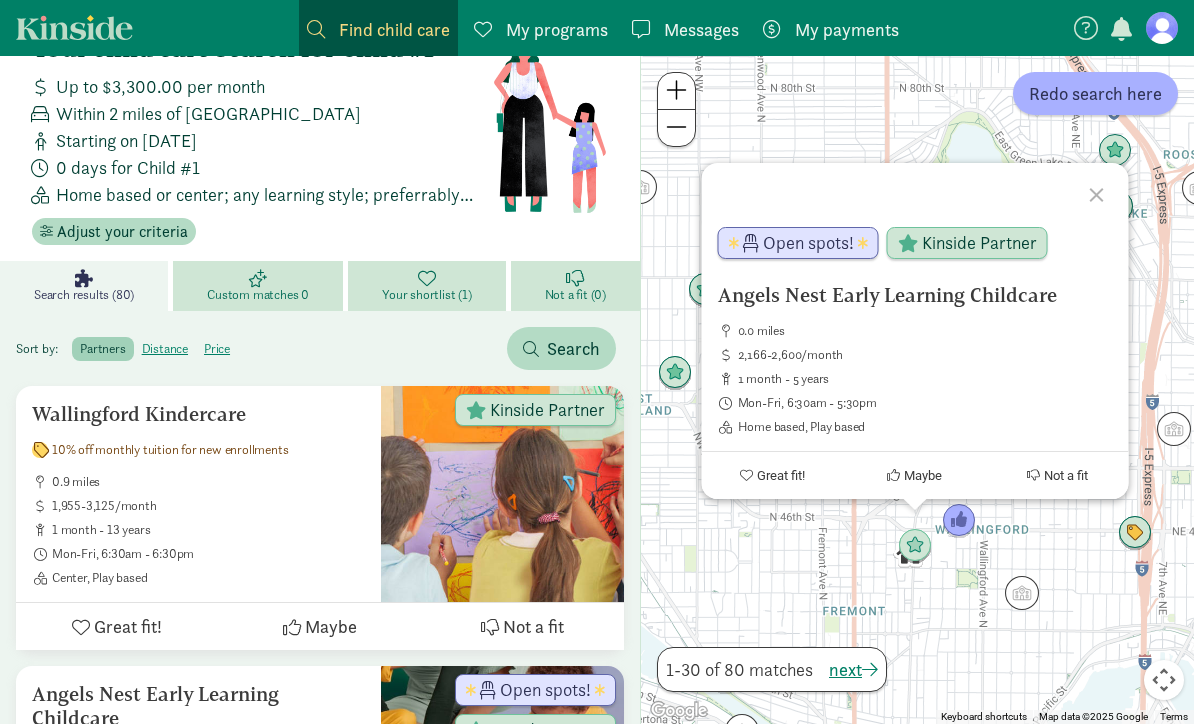 click 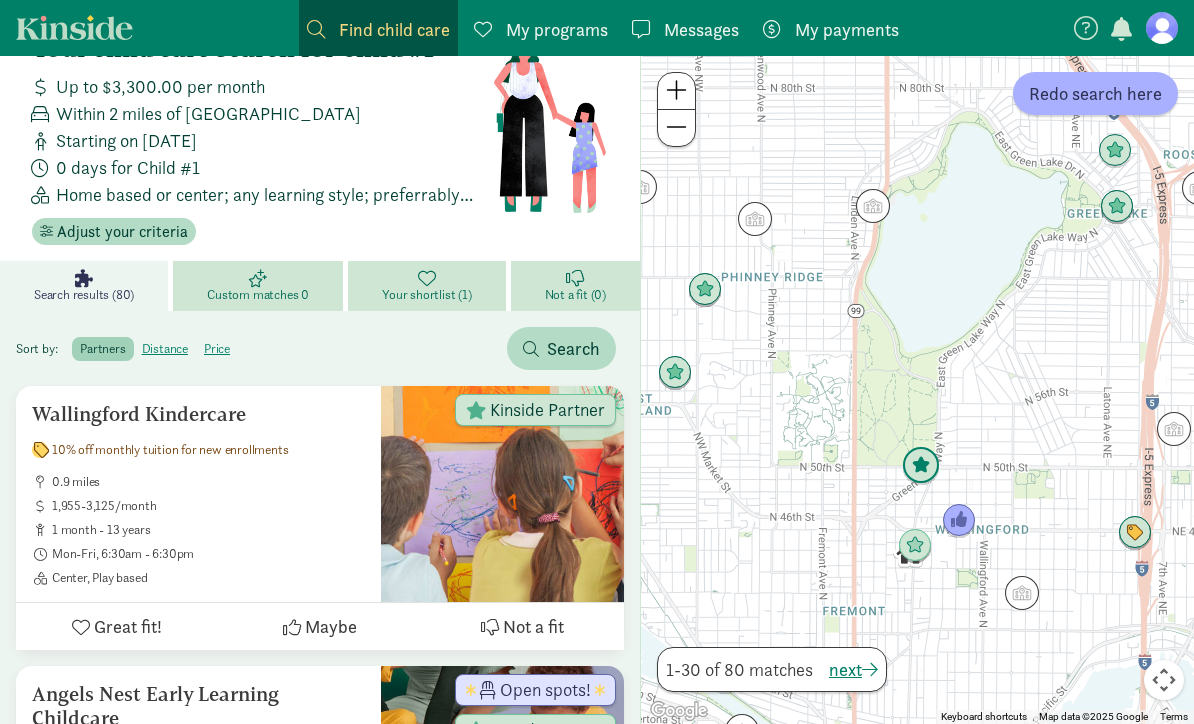 click at bounding box center (921, 466) 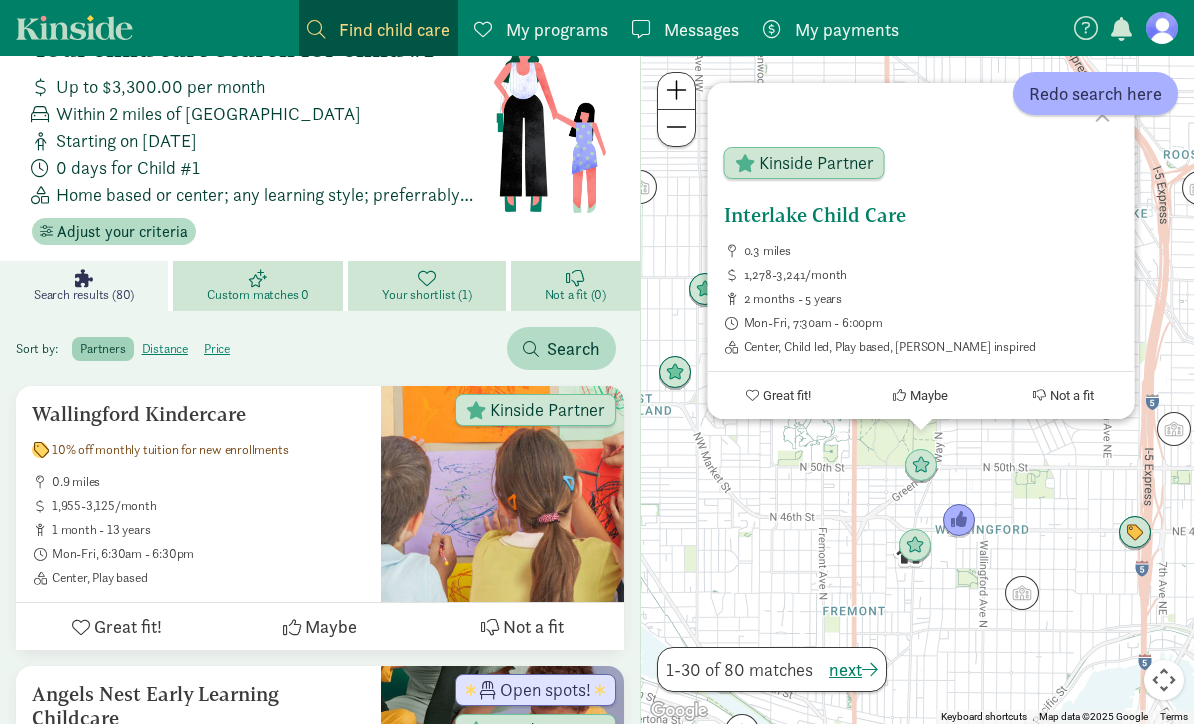 click on "Maybe" at bounding box center (929, 395) 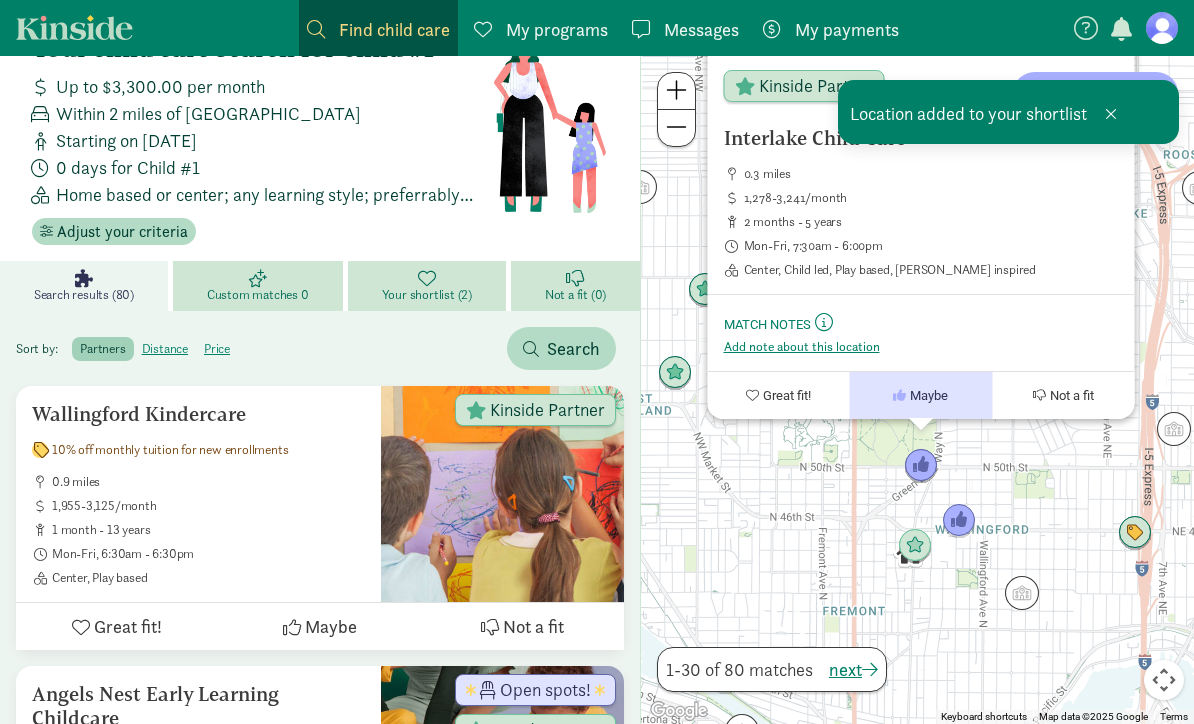 click on "Interlake Child Care           0.3 miles   1,278-3,241/month   2 months - 5 years   Mon-Fri,  7:30am -  6:00pm   Center, Child led, Play based, Reggio Emilia inspired           Kinside Partner           Match Notes
This is your space to add notes about this provider like first
impression, tour experience, or intent to enroll.
Add note about this location             Great fit!       Maybe       Not a fit" at bounding box center (917, 390) 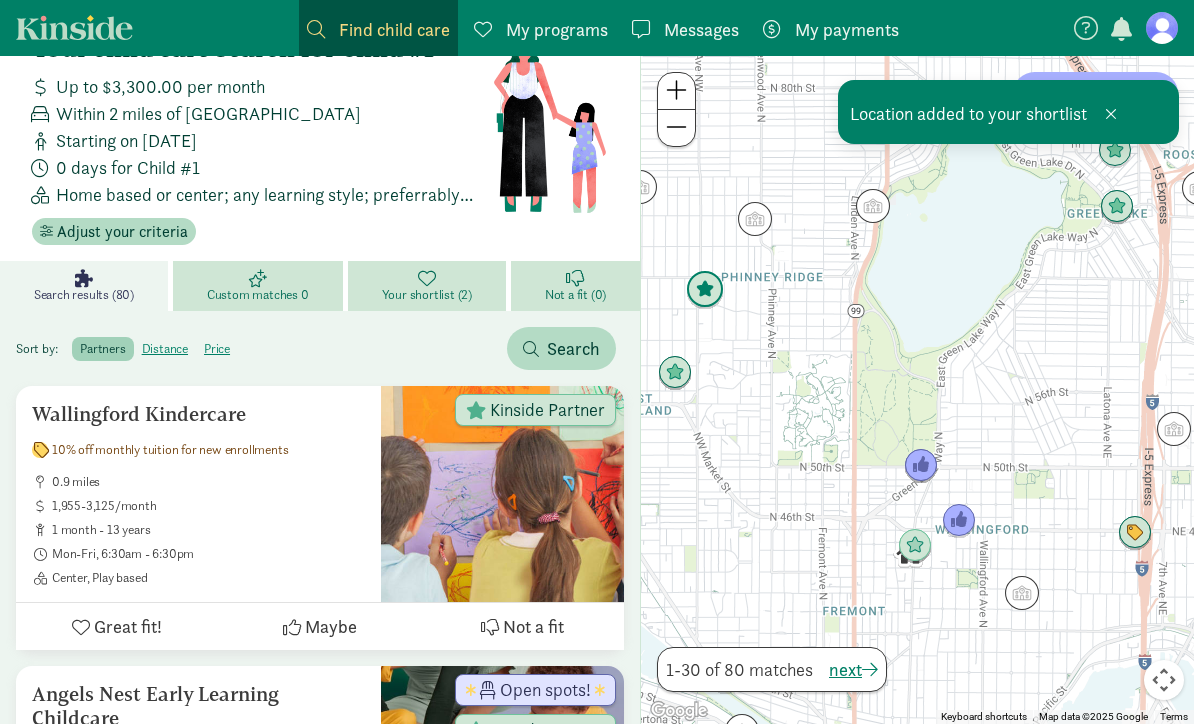 click at bounding box center [705, 290] 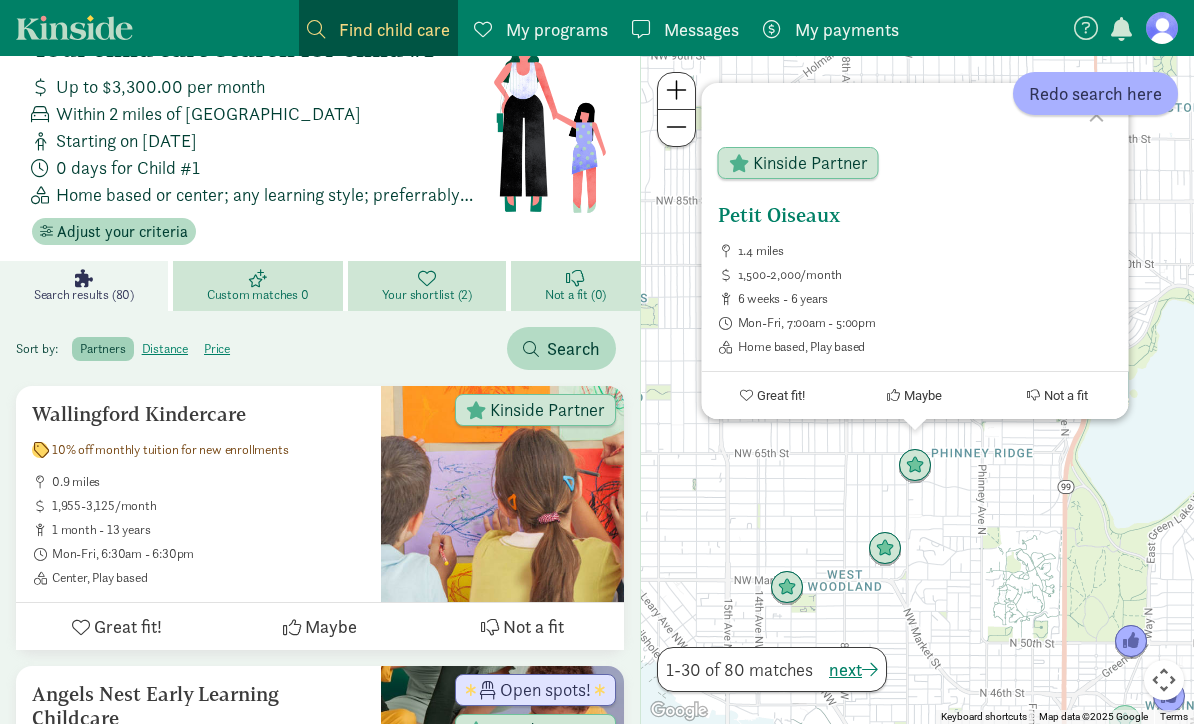 click on "Maybe" at bounding box center [923, 395] 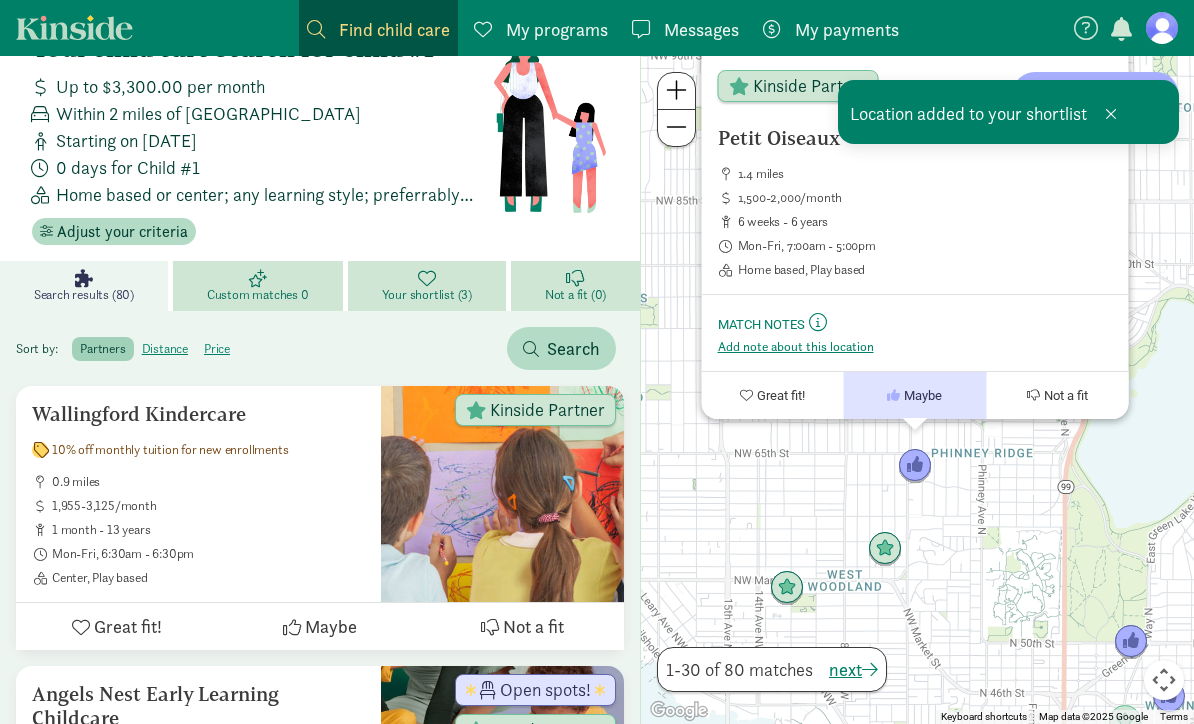 click on "Petit Oiseaux           1.4 miles   1,500-2,000/month   6 weeks - 6 years   Mon-Fri,  7:00am -  5:00pm   Home based, Play based           Kinside Partner           Match Notes
This is your space to add notes about this provider like first
impression, tour experience, or intent to enroll.
Add note about this location             Great fit!       Maybe       Not a fit" at bounding box center (917, 390) 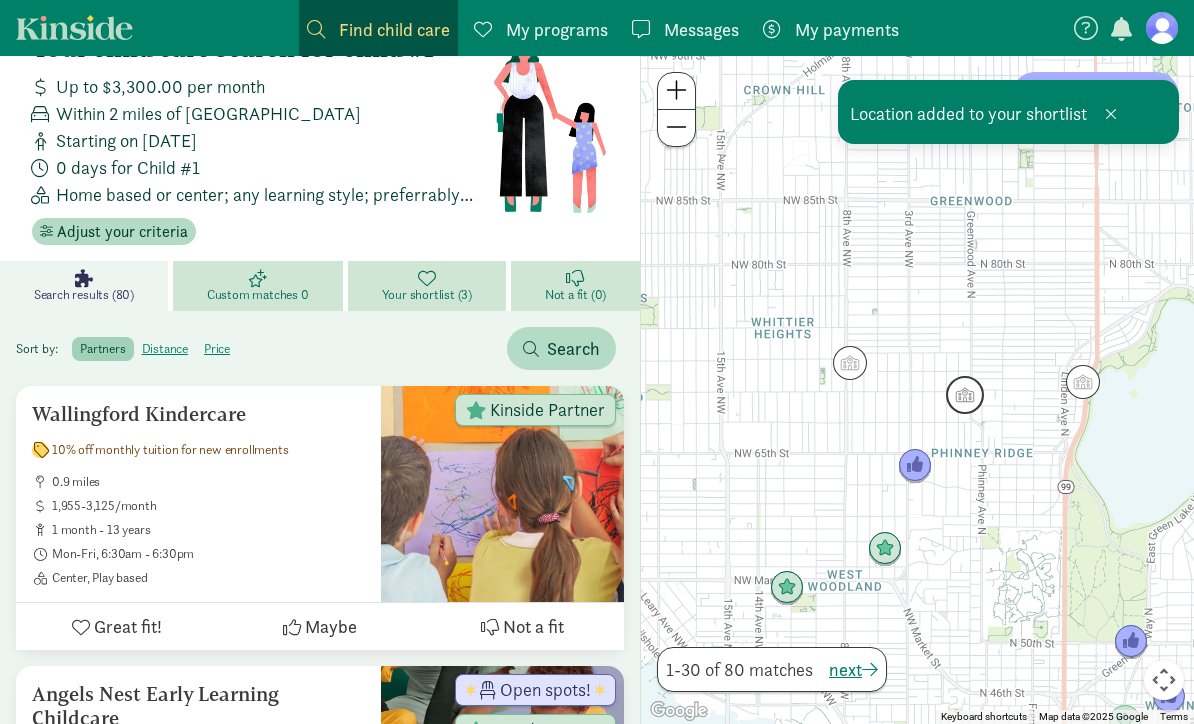 click at bounding box center (965, 395) 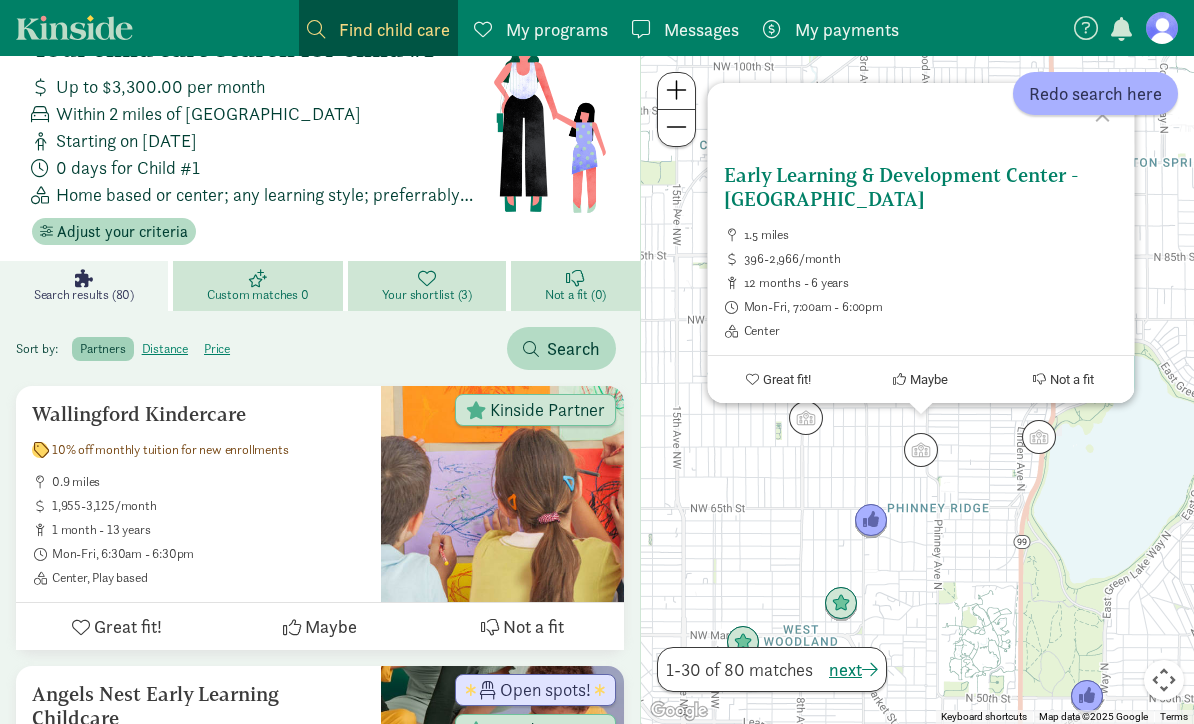 click on "Maybe" at bounding box center [929, 379] 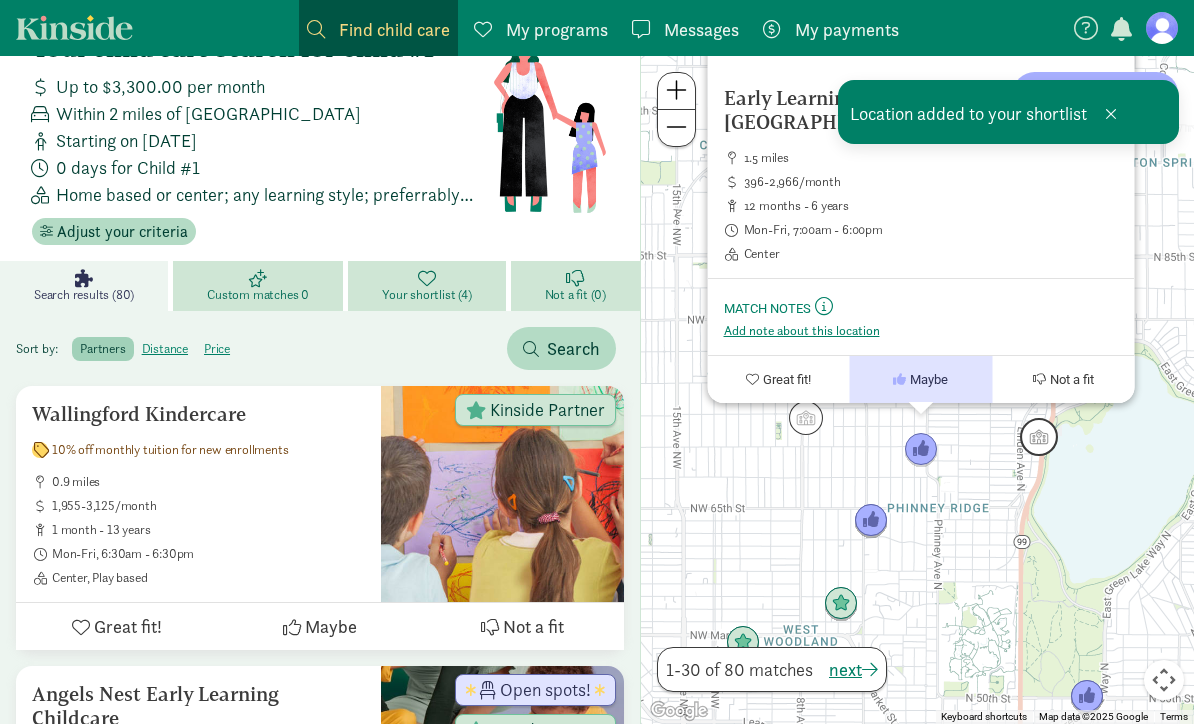 click at bounding box center [1039, 437] 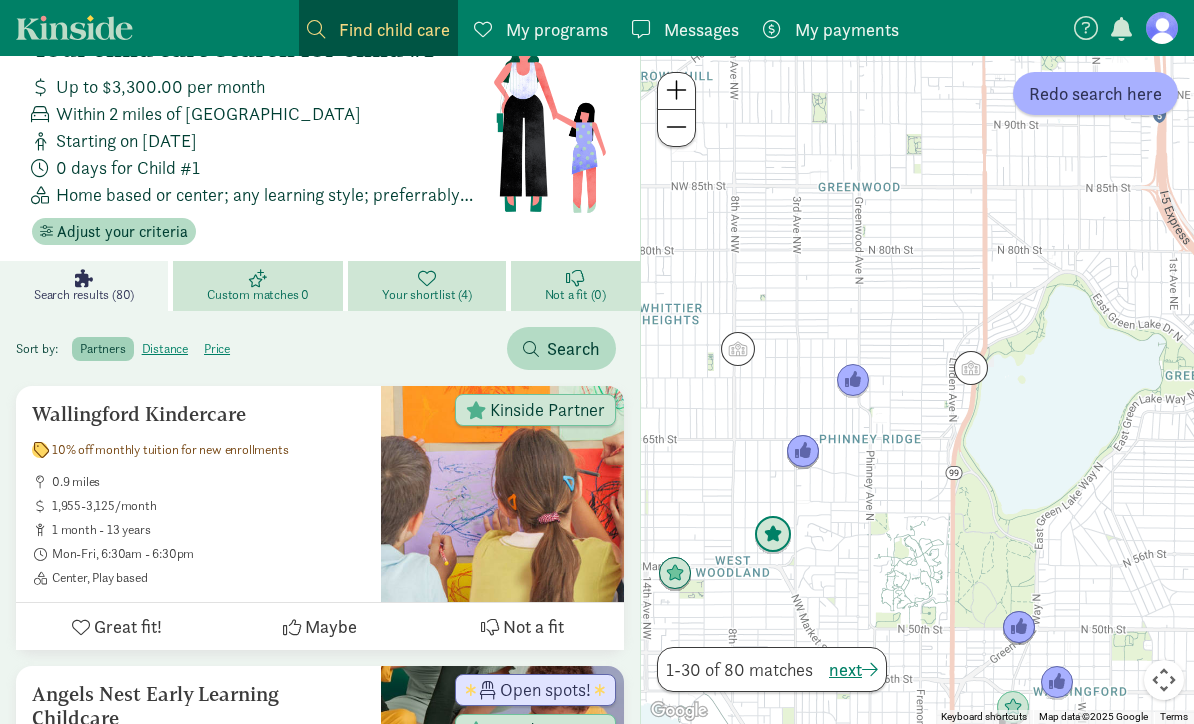 click at bounding box center [773, 535] 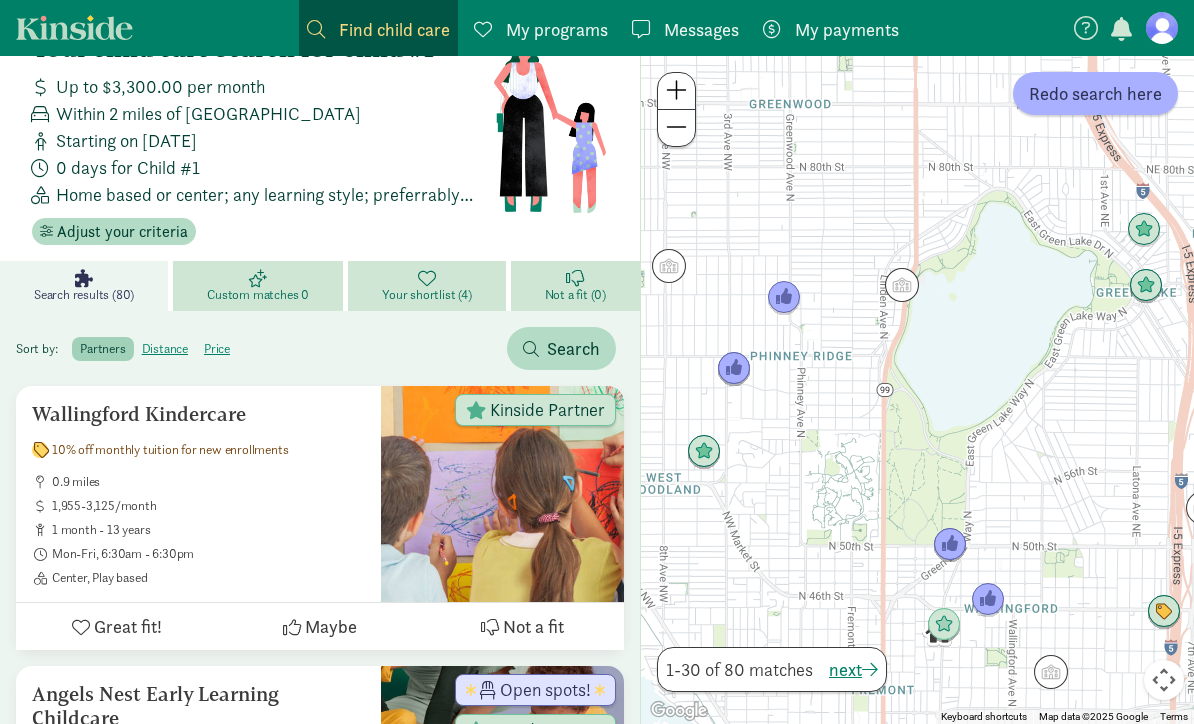 drag, startPoint x: 1021, startPoint y: 625, endPoint x: 807, endPoint y: 542, distance: 229.53214 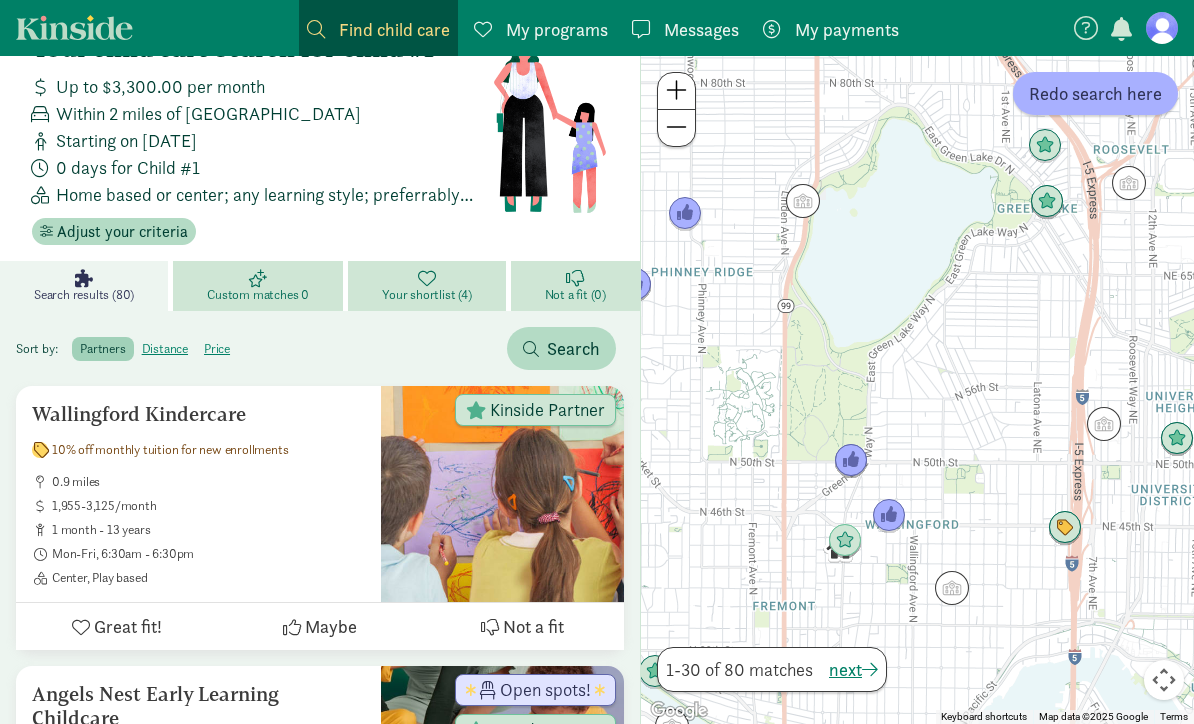 drag, startPoint x: 1039, startPoint y: 501, endPoint x: 968, endPoint y: 430, distance: 100.409164 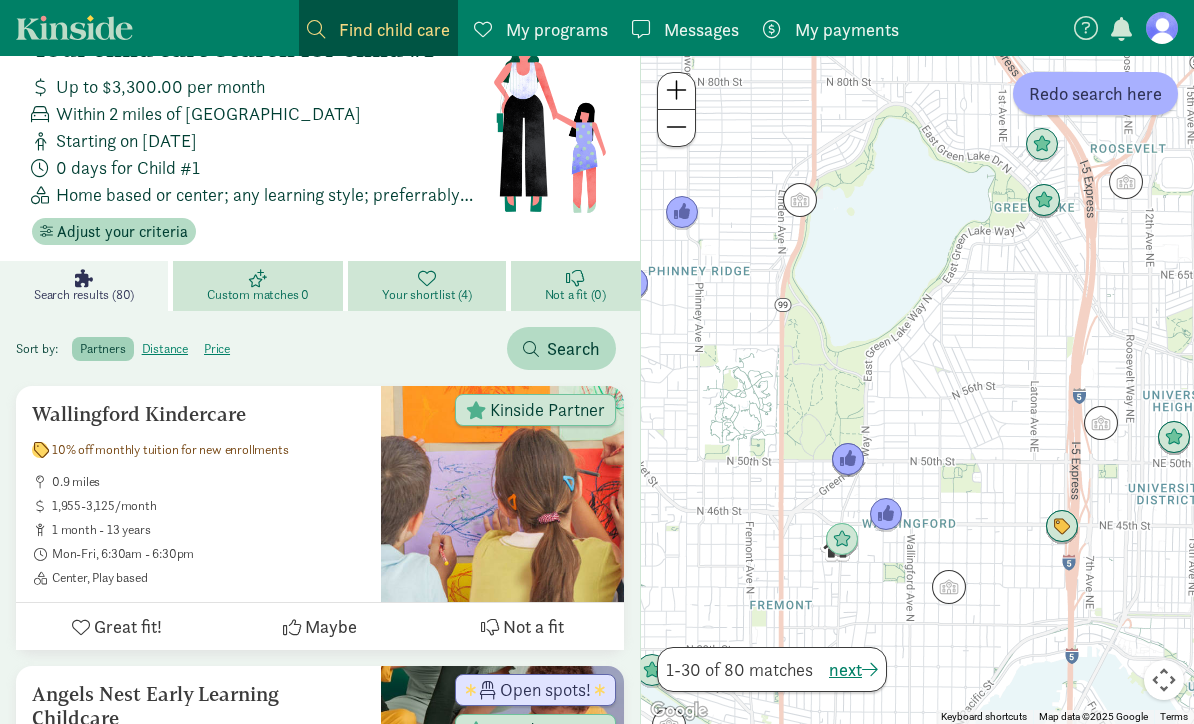 drag, startPoint x: 987, startPoint y: 355, endPoint x: 970, endPoint y: 355, distance: 17 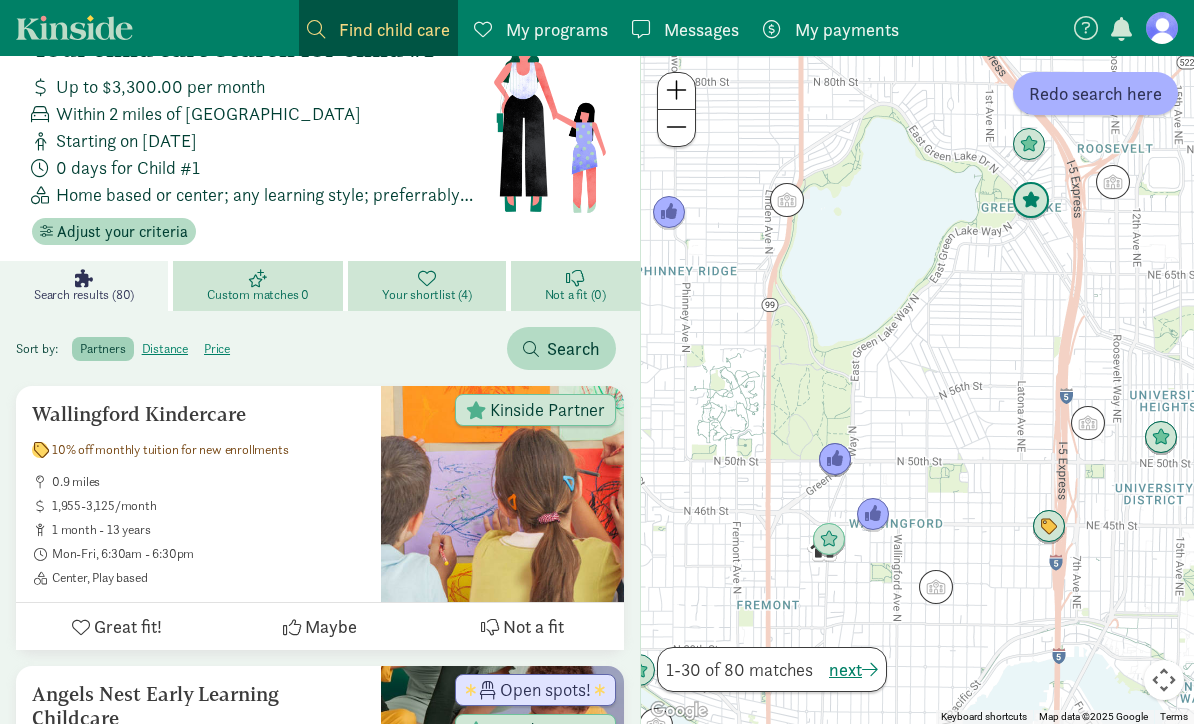 click at bounding box center [1031, 201] 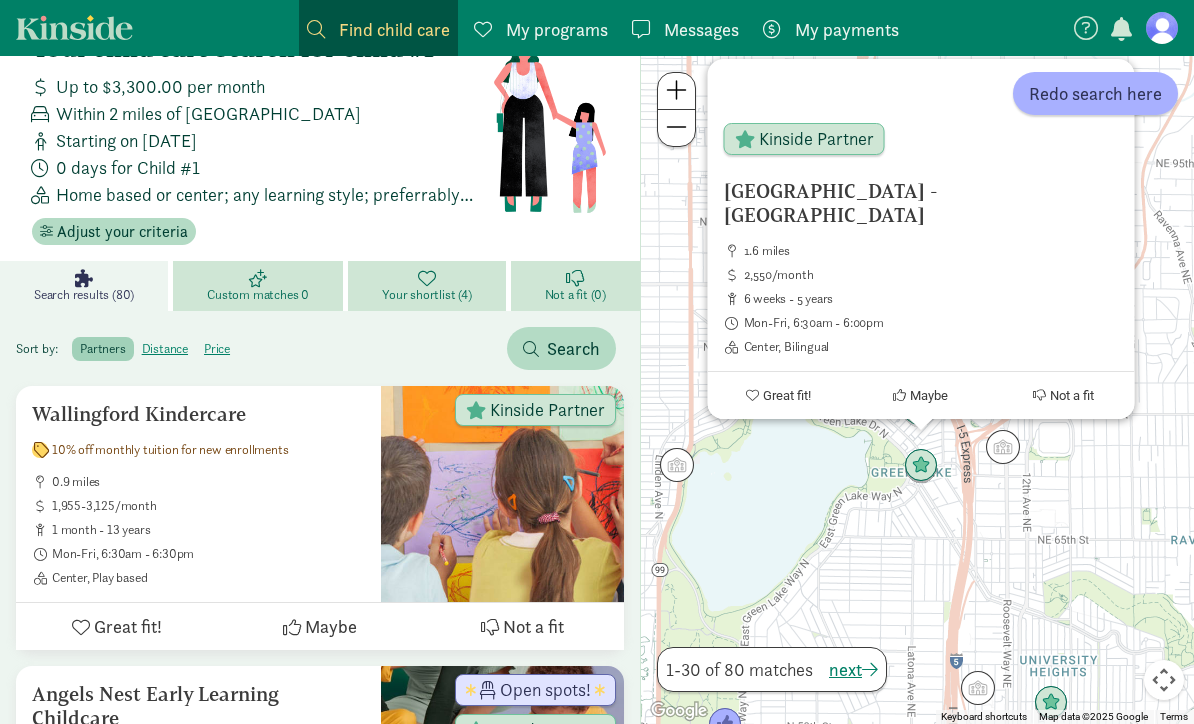 click 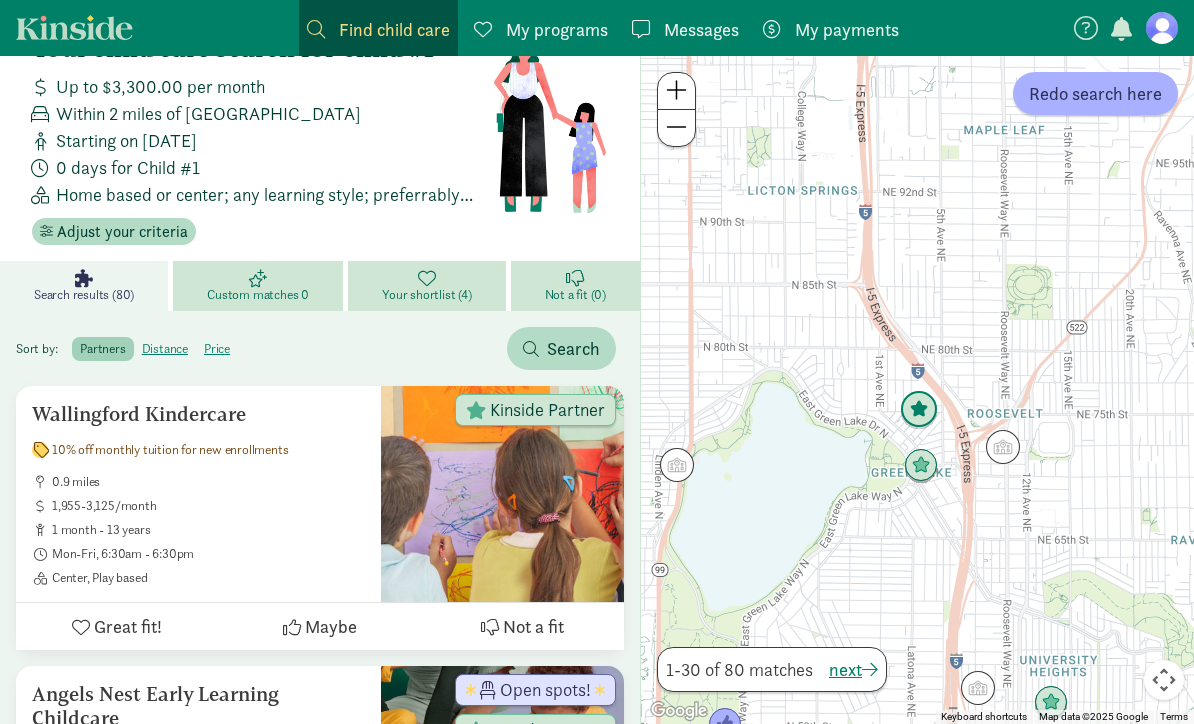 click at bounding box center (919, 410) 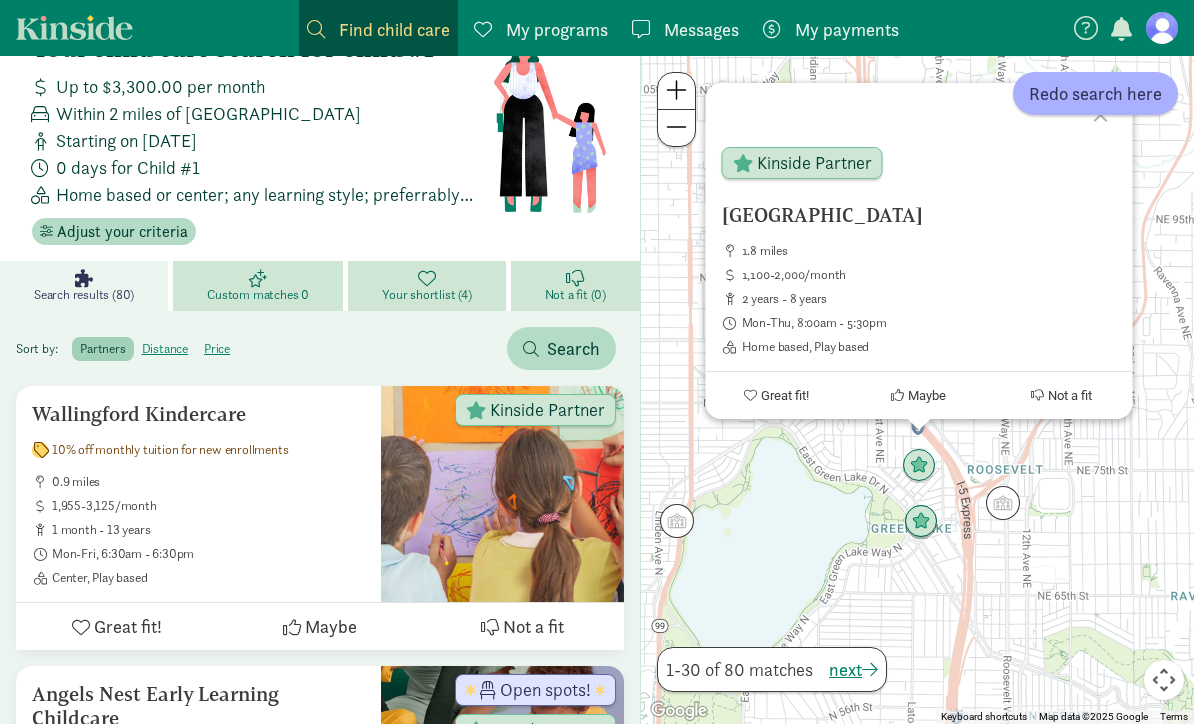 click 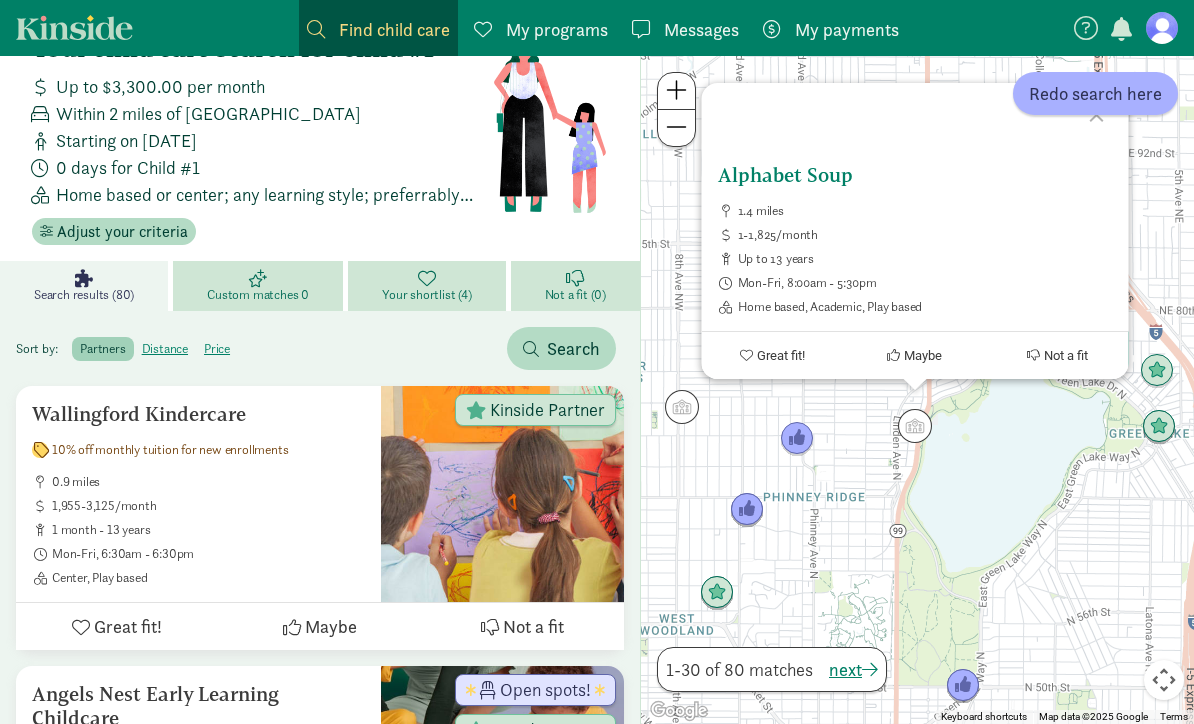 click on "Alphabet Soup" at bounding box center (914, 175) 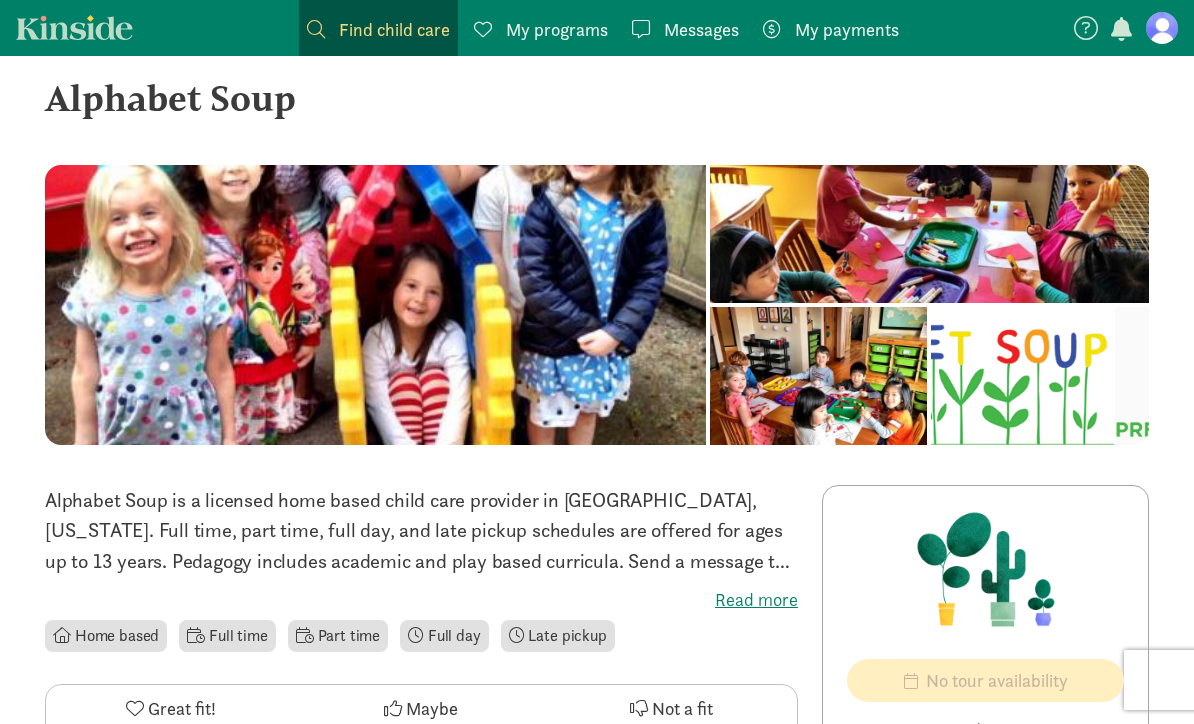 scroll, scrollTop: 31, scrollLeft: 0, axis: vertical 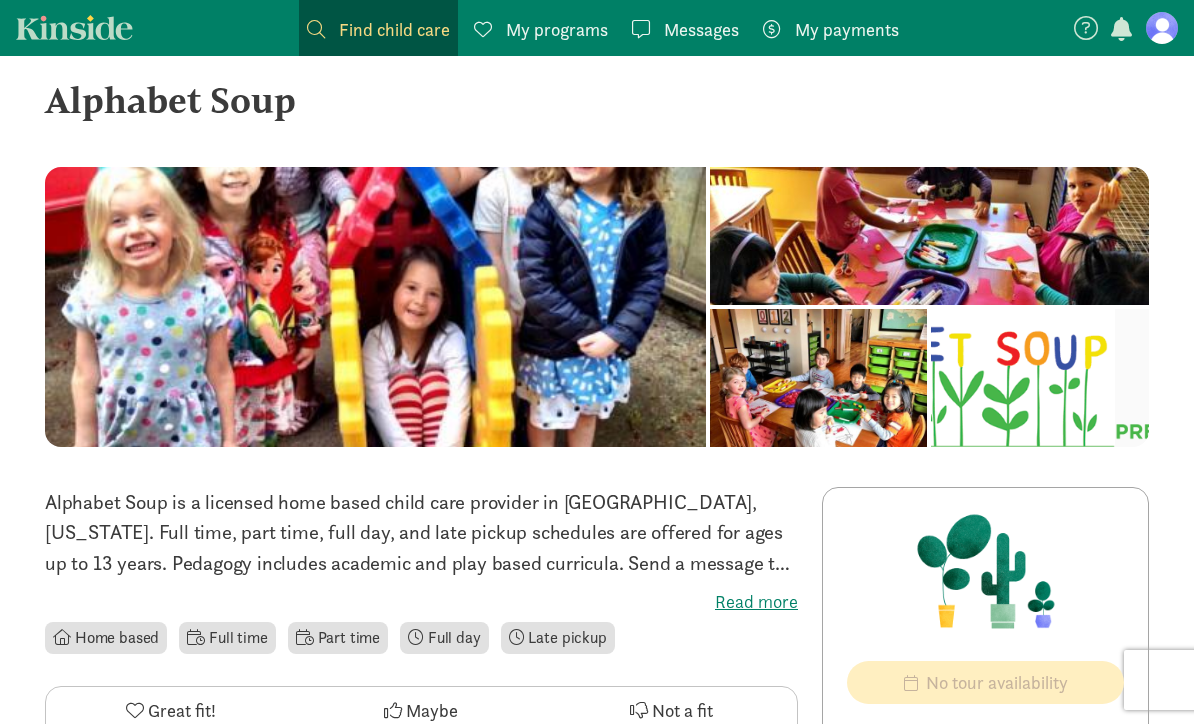click on "Read more" at bounding box center (421, 602) 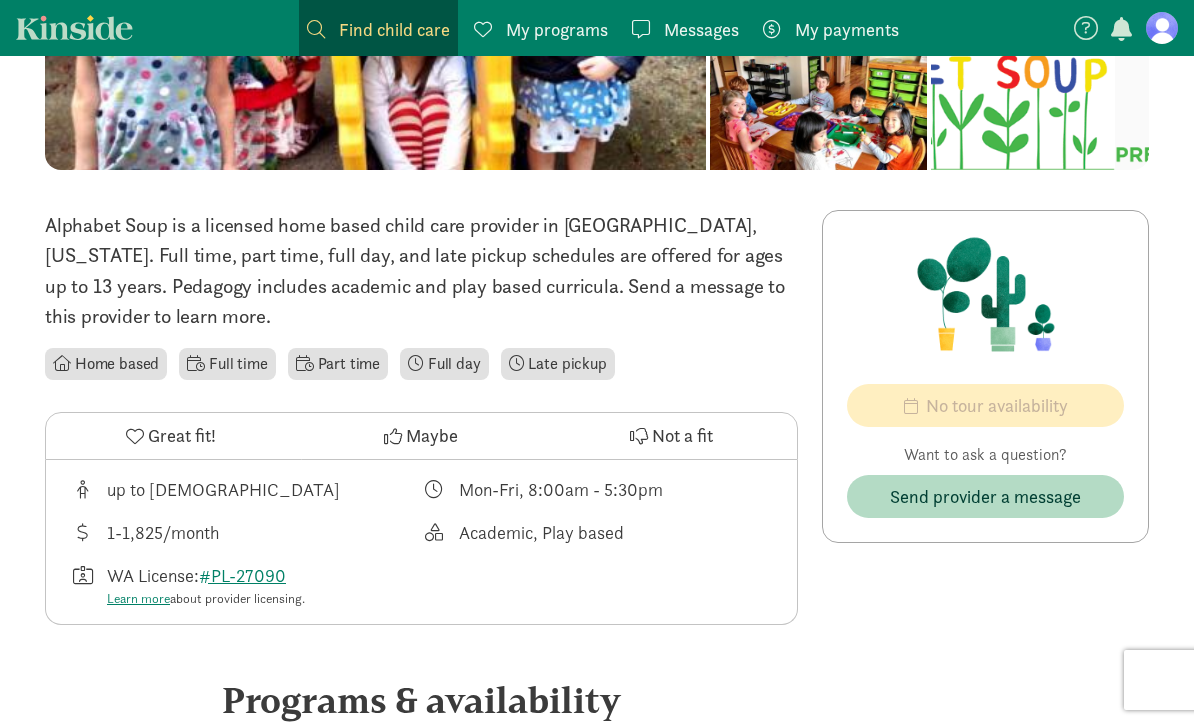 scroll, scrollTop: 0, scrollLeft: 0, axis: both 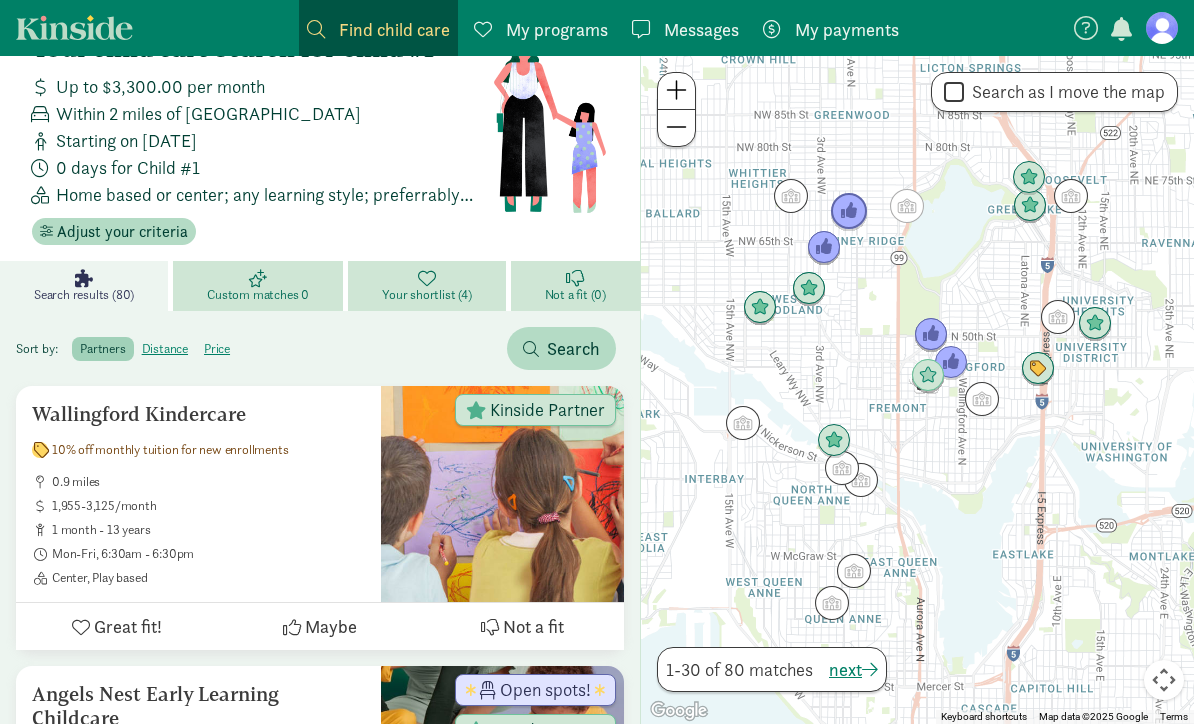 click at bounding box center (849, 212) 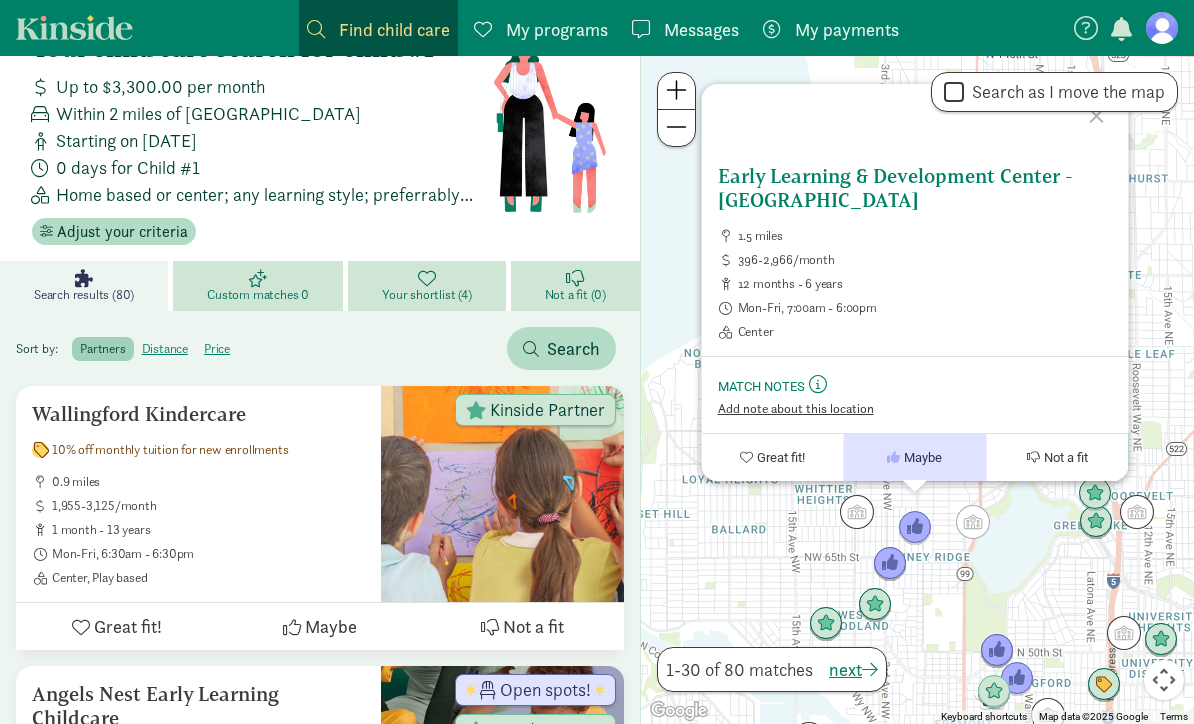 click on "Add note about this location" at bounding box center [795, 409] 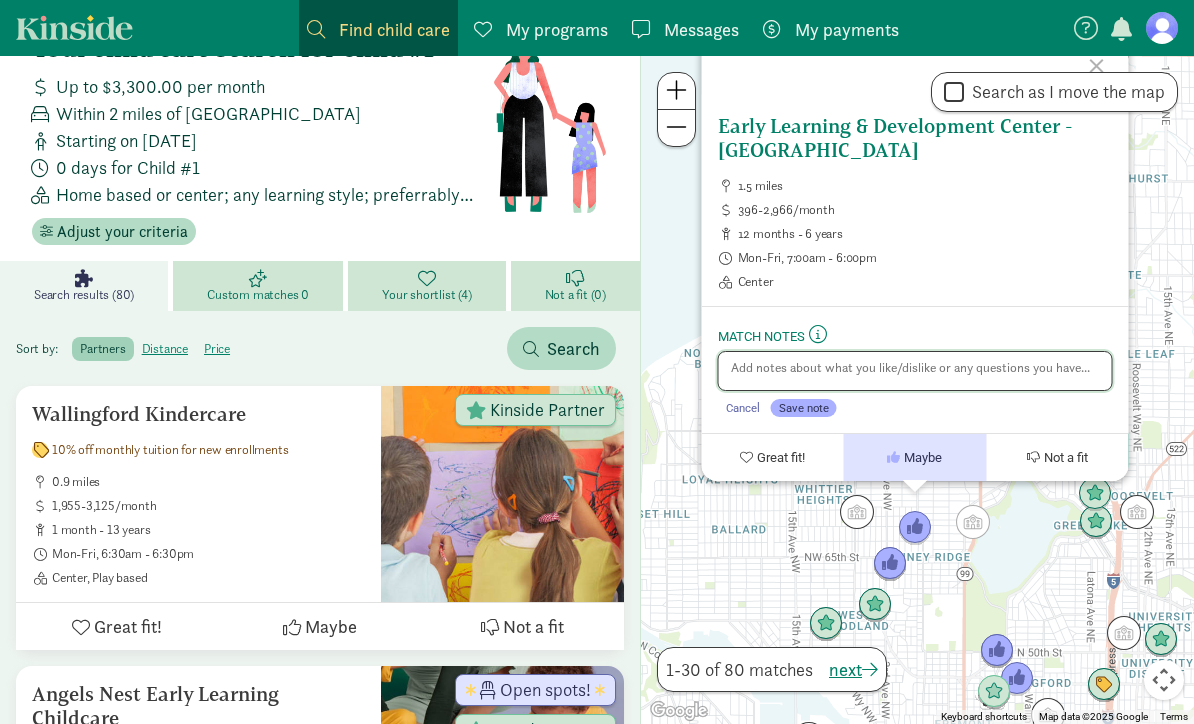 click at bounding box center [914, 371] 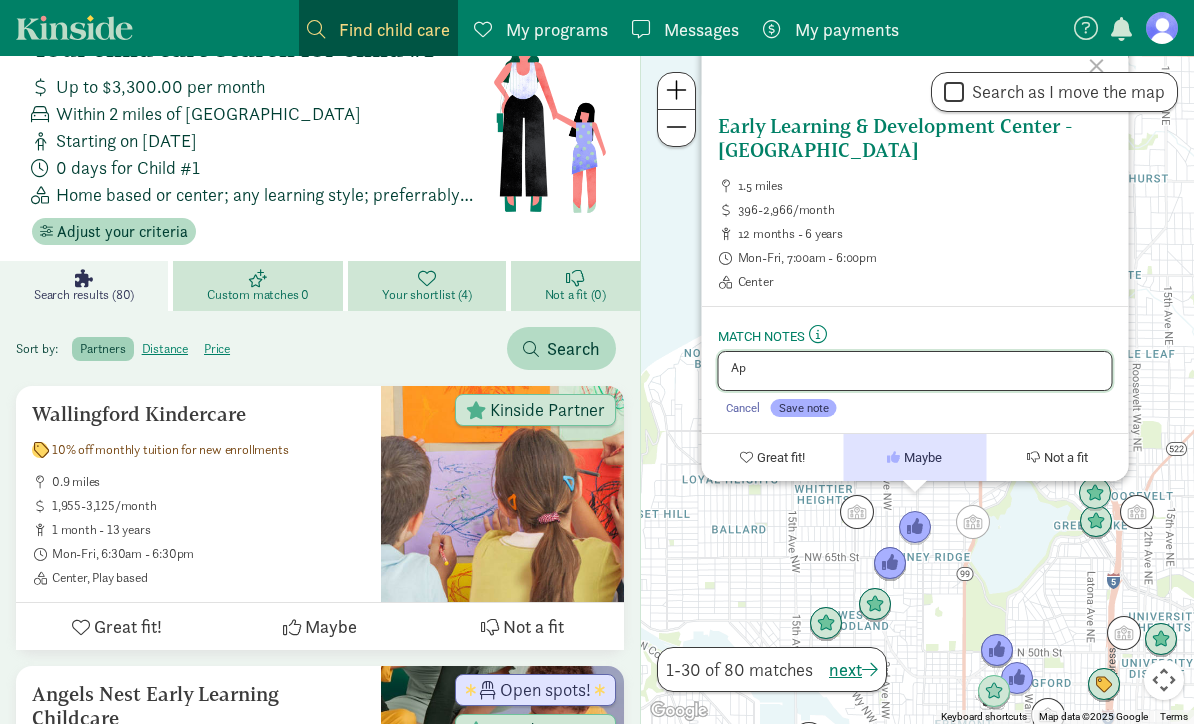 type on "A" 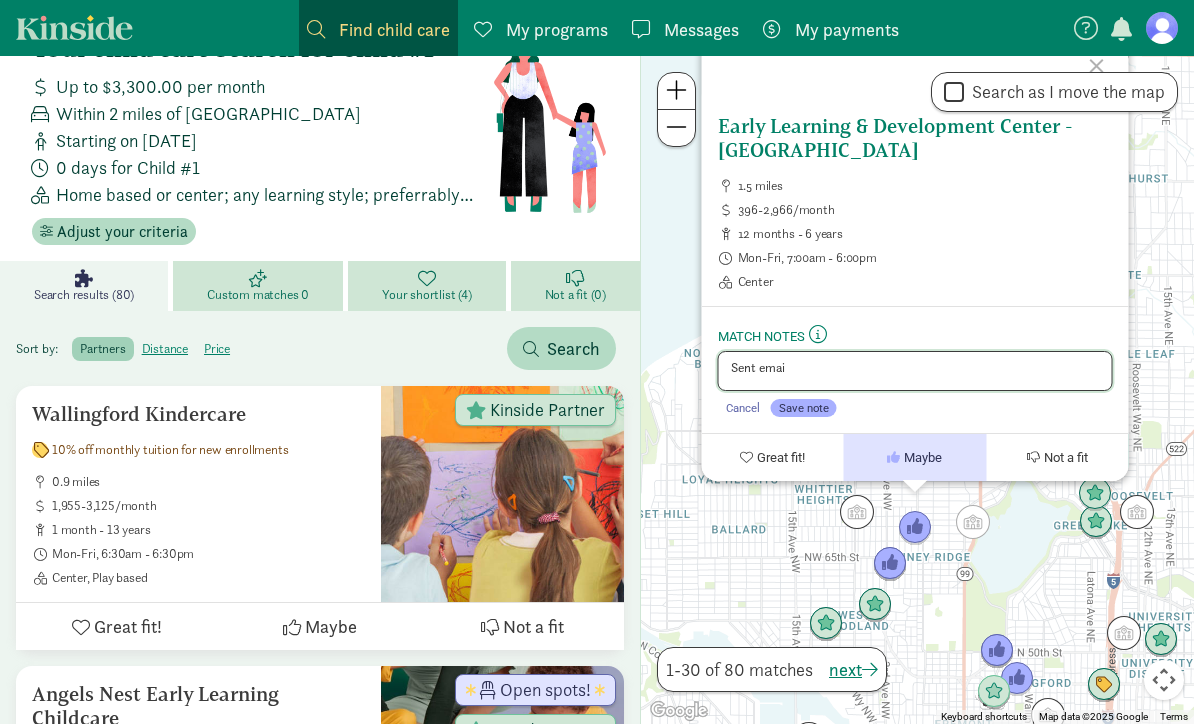 type on "Sent email" 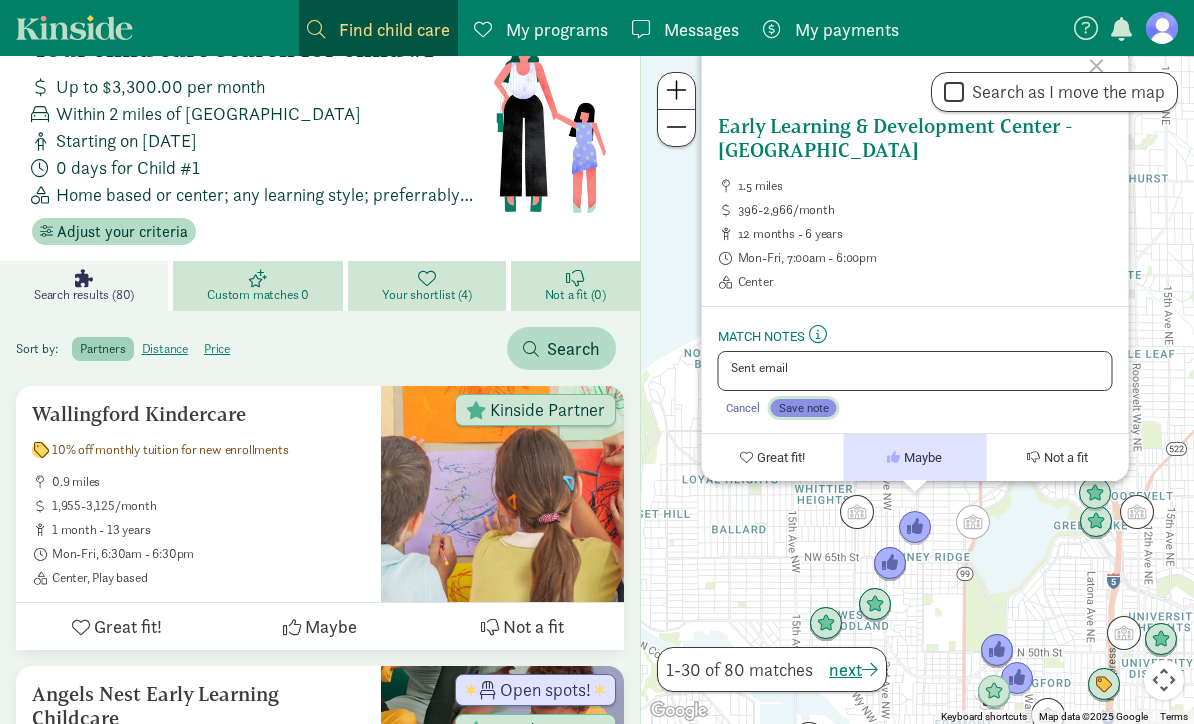 click on "Save note" at bounding box center (803, 408) 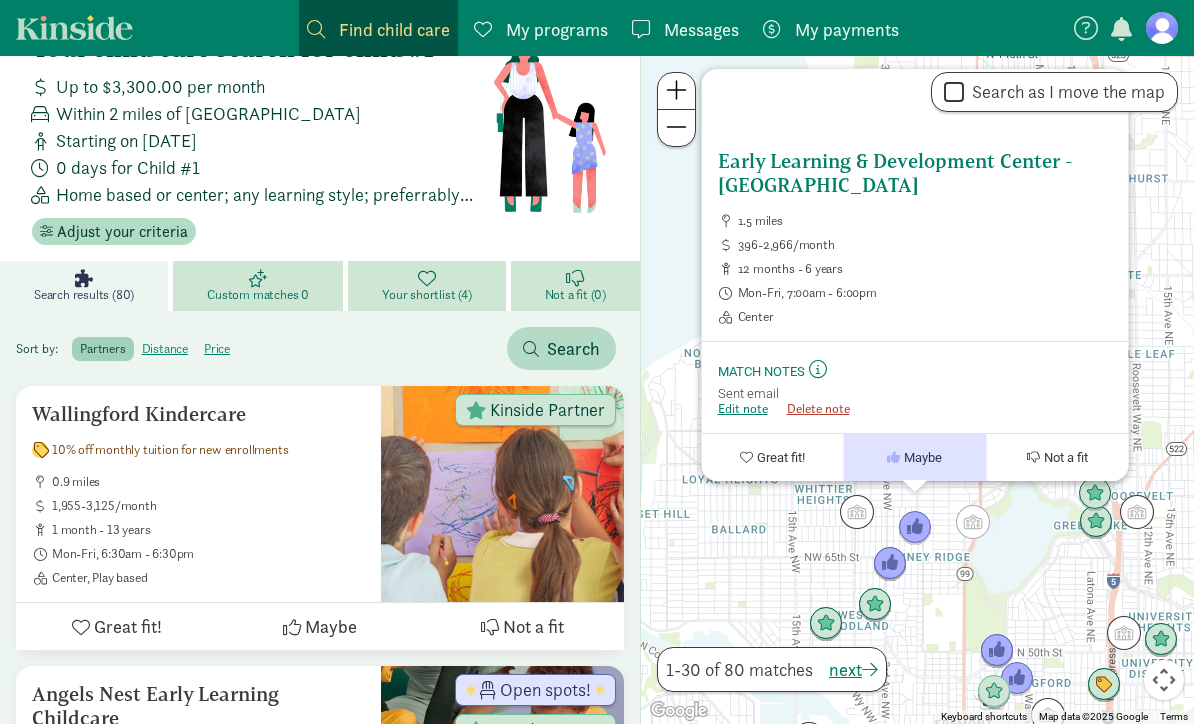 scroll, scrollTop: 55, scrollLeft: 0, axis: vertical 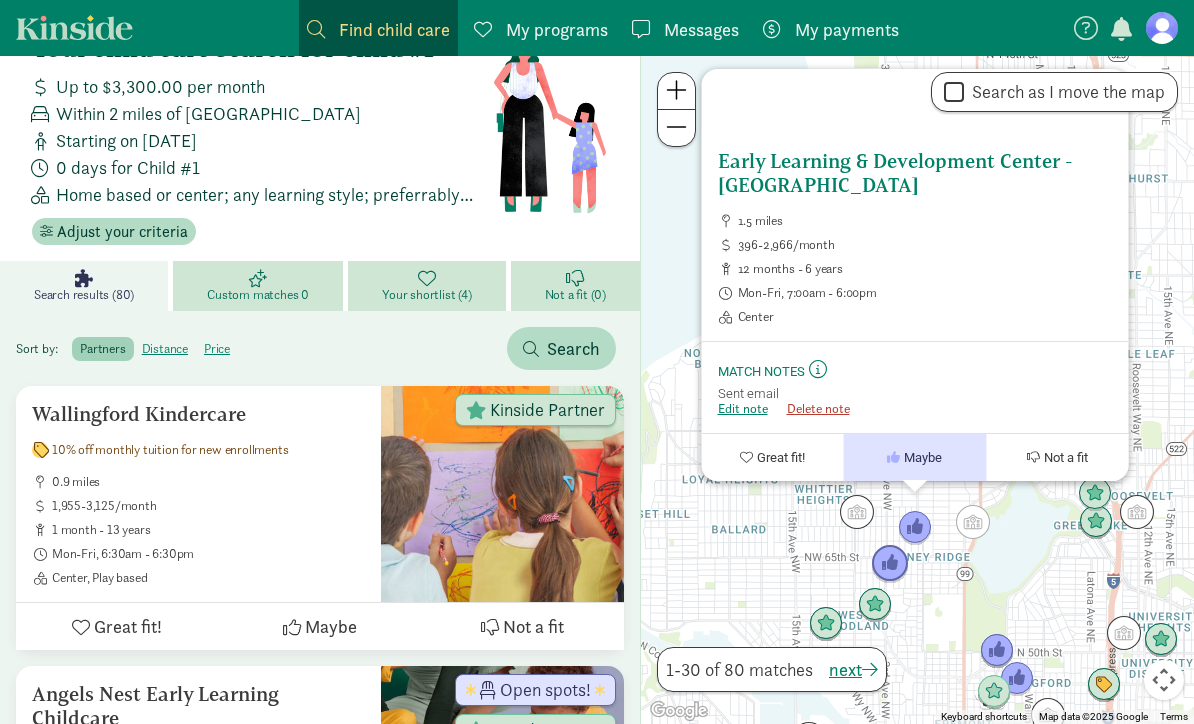 click at bounding box center (890, 564) 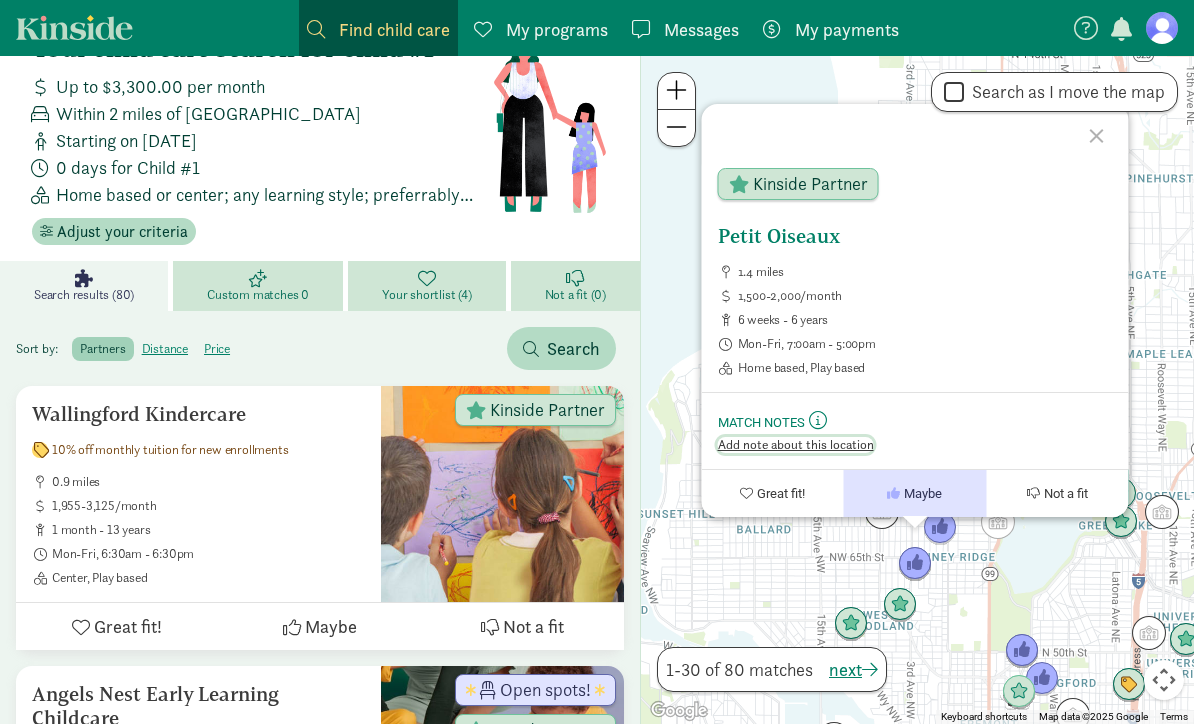 click on "Add note about this location" at bounding box center [795, 445] 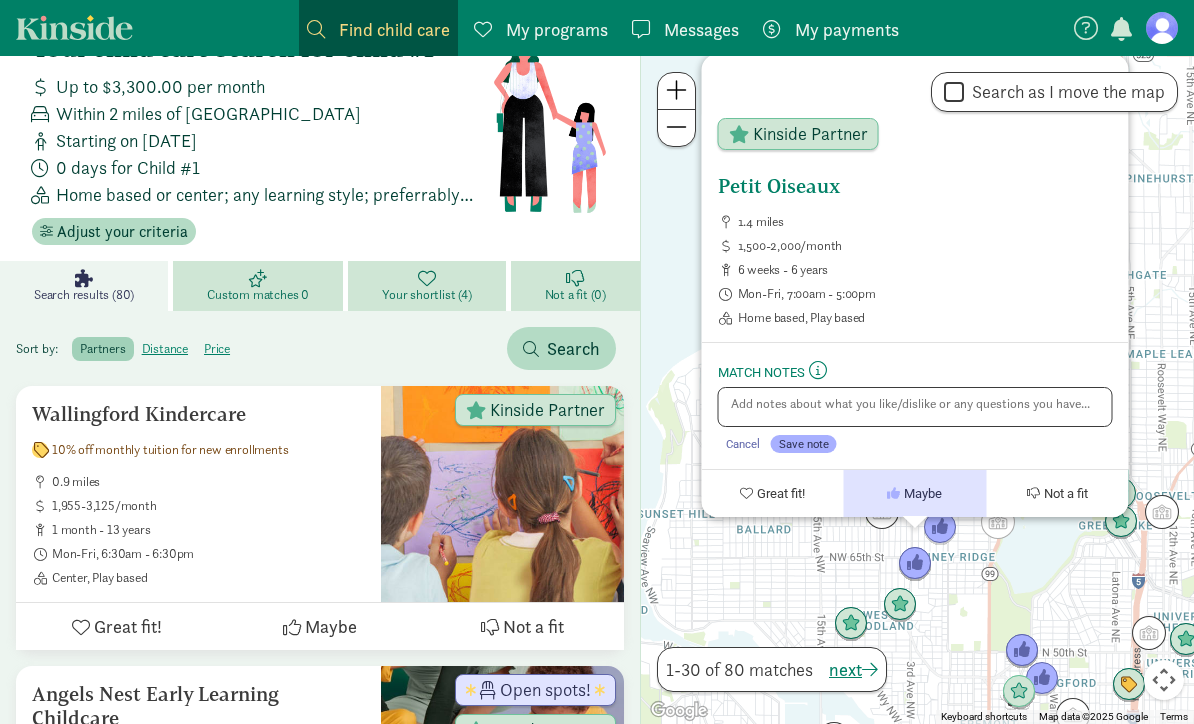 click on "Petit Oiseaux           1.4 miles   1,500-2,000/month   6 weeks - 6 years   Mon-Fri,  7:00am -  5:00pm   Home based, Play based           Kinside Partner           Match Notes
This is your space to add notes about this provider like first
impression, tour experience, or intent to enroll.
Cancel
Save note
Great fit!       Maybe       Not a fit" at bounding box center [917, 390] 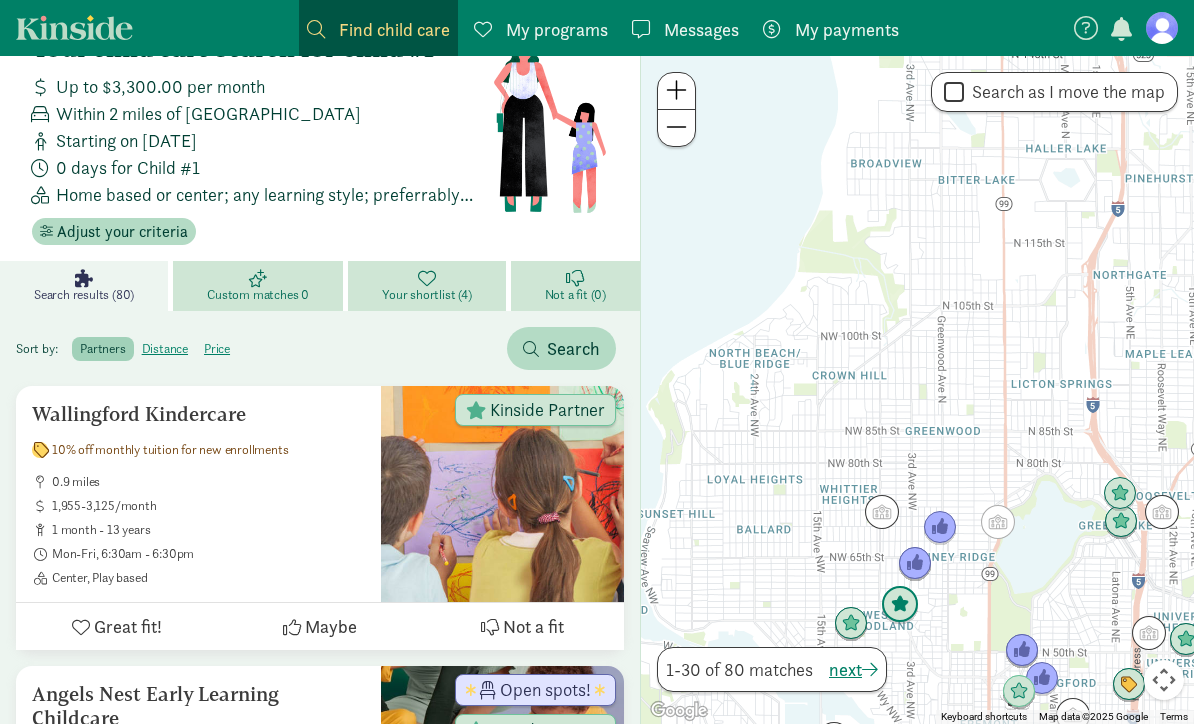 click at bounding box center [900, 605] 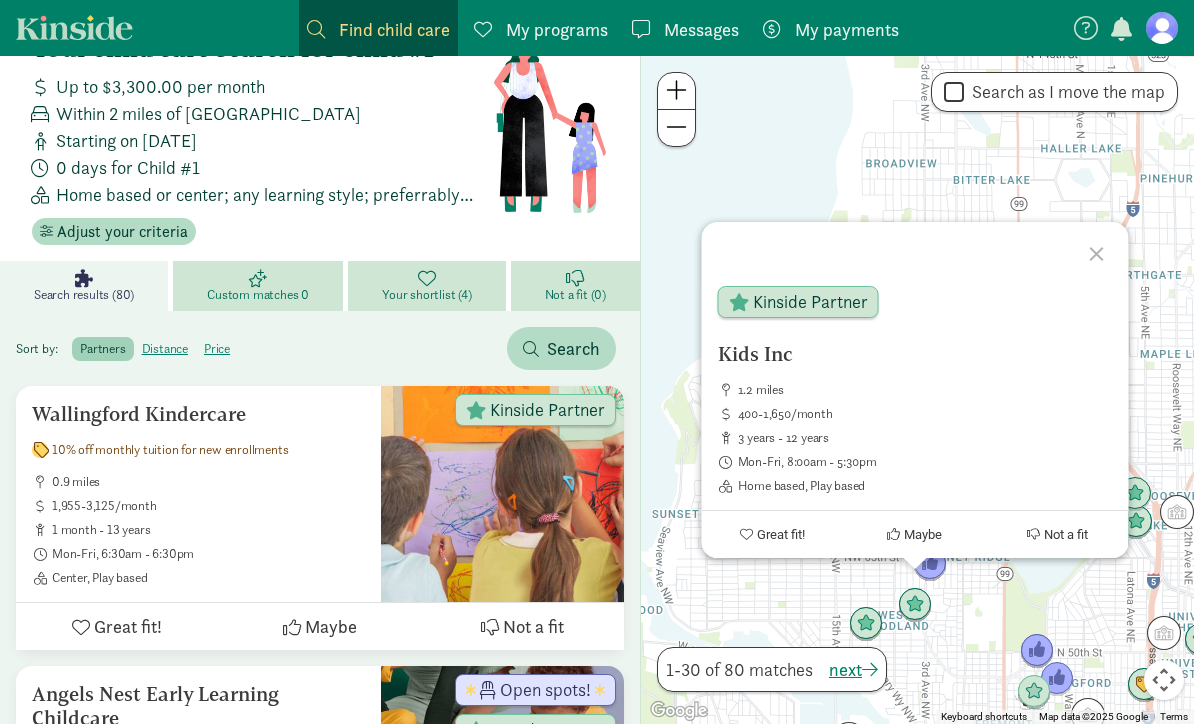 click on "Kids Inc           1.2 miles   400-1,650/month   3 years - 12 years   Mon-Fri,  8:00am -  5:30pm   Home based, Play based           Kinside Partner               Great fit!       Maybe       Not a fit" at bounding box center (917, 390) 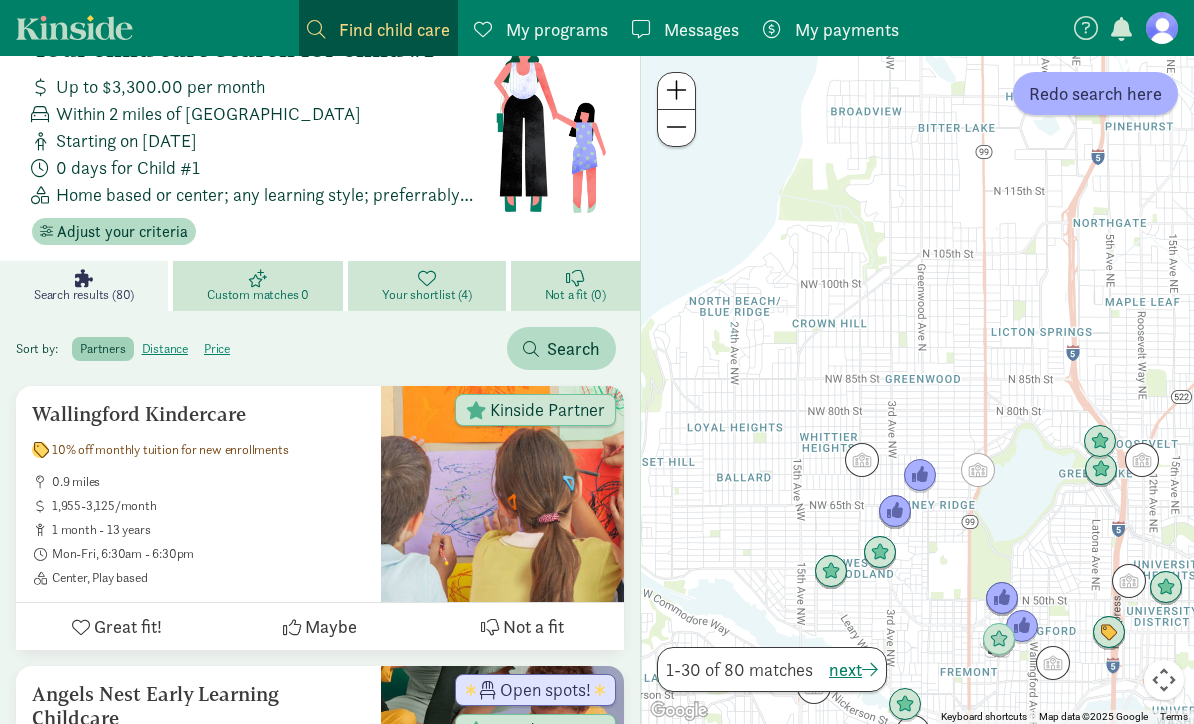 drag, startPoint x: 1049, startPoint y: 445, endPoint x: 993, endPoint y: 374, distance: 90.426765 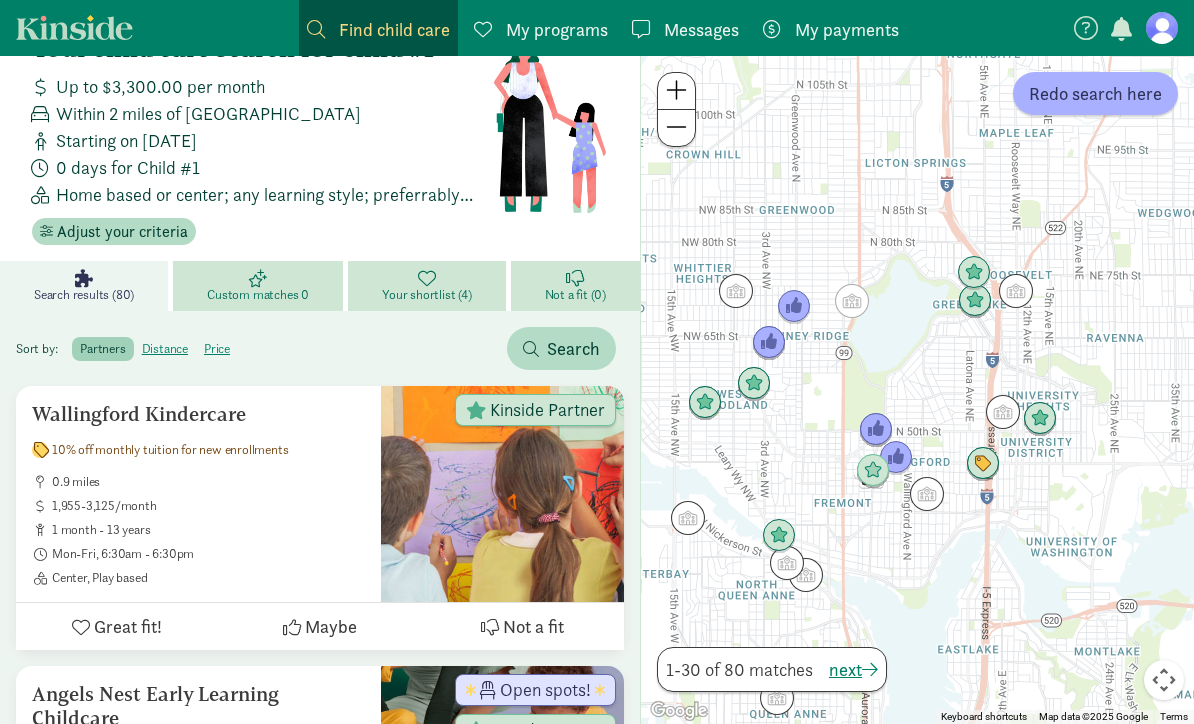 drag, startPoint x: 994, startPoint y: 381, endPoint x: 935, endPoint y: 287, distance: 110.98198 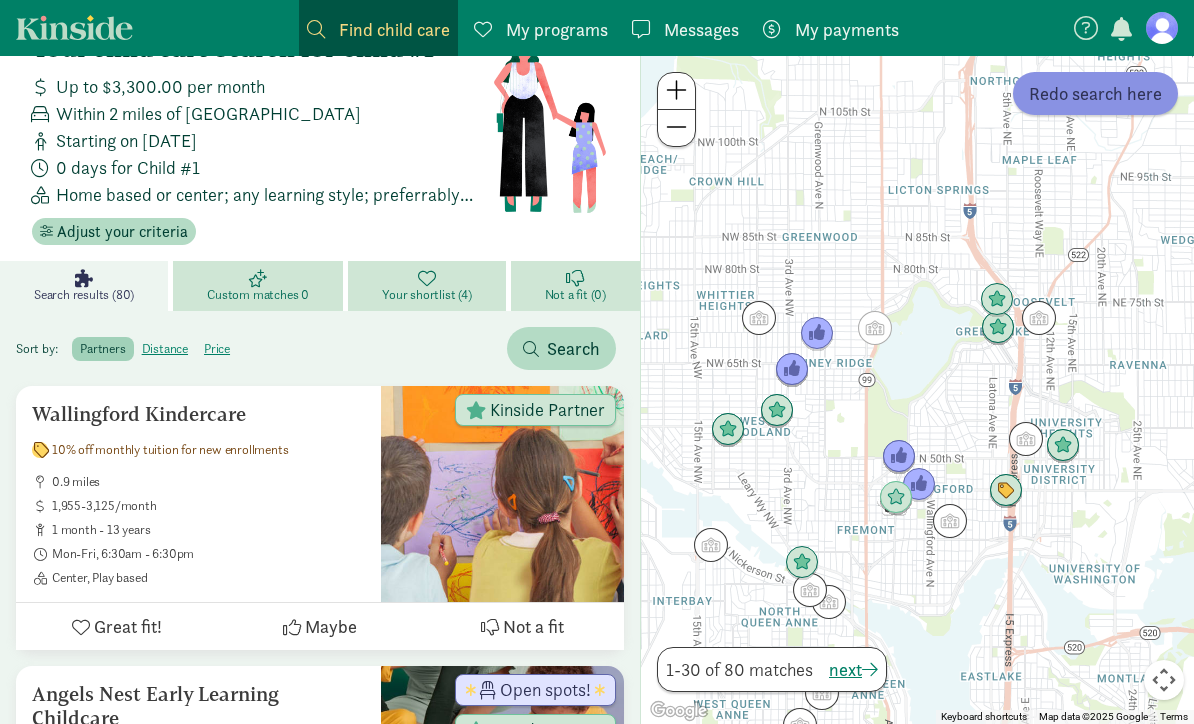 click on "Redo search here" at bounding box center (1095, 93) 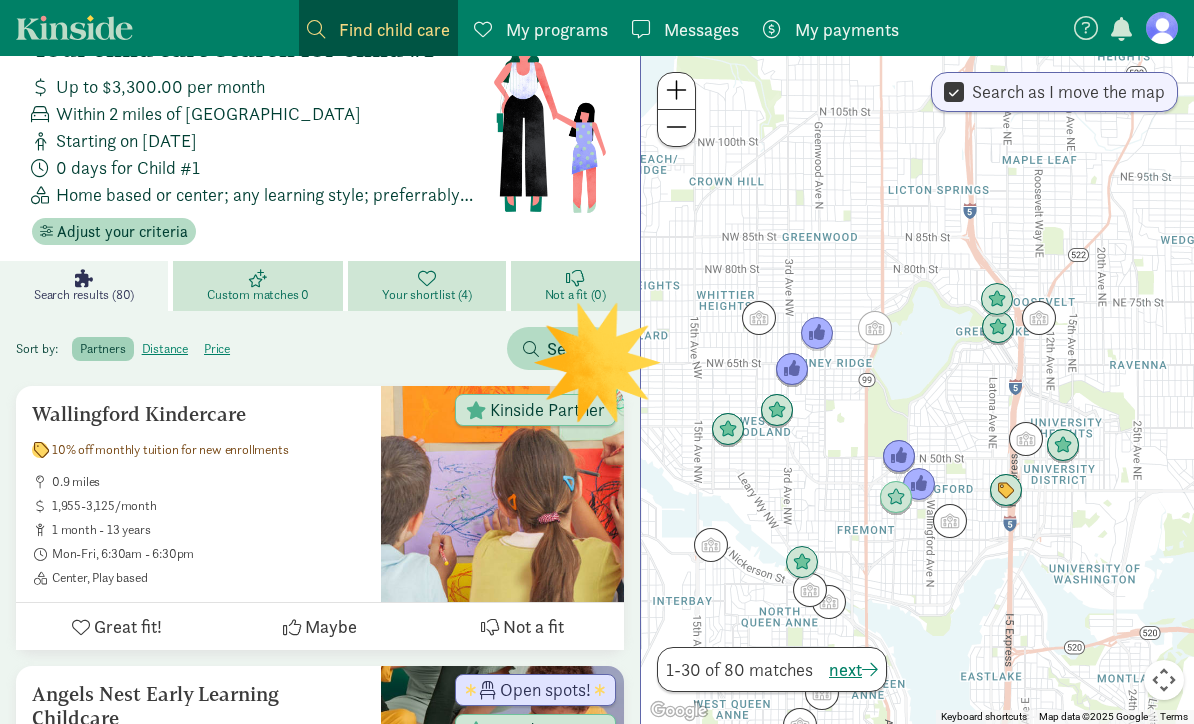 scroll, scrollTop: 0, scrollLeft: 0, axis: both 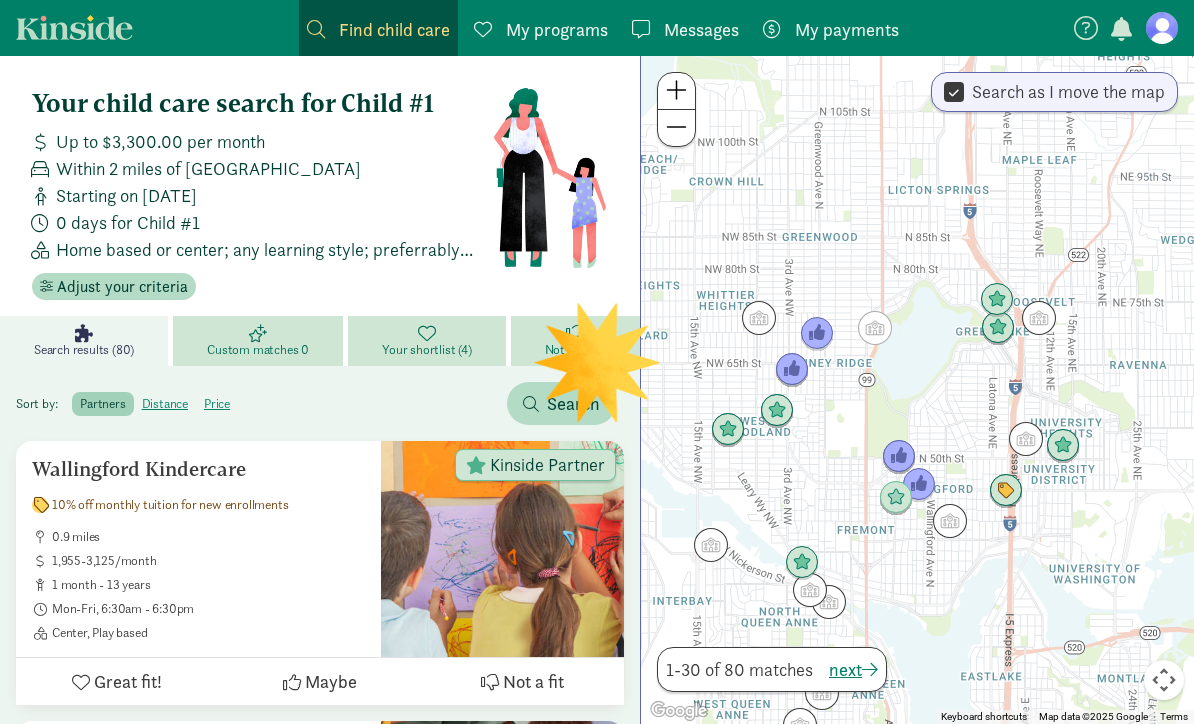click at bounding box center (896, 498) 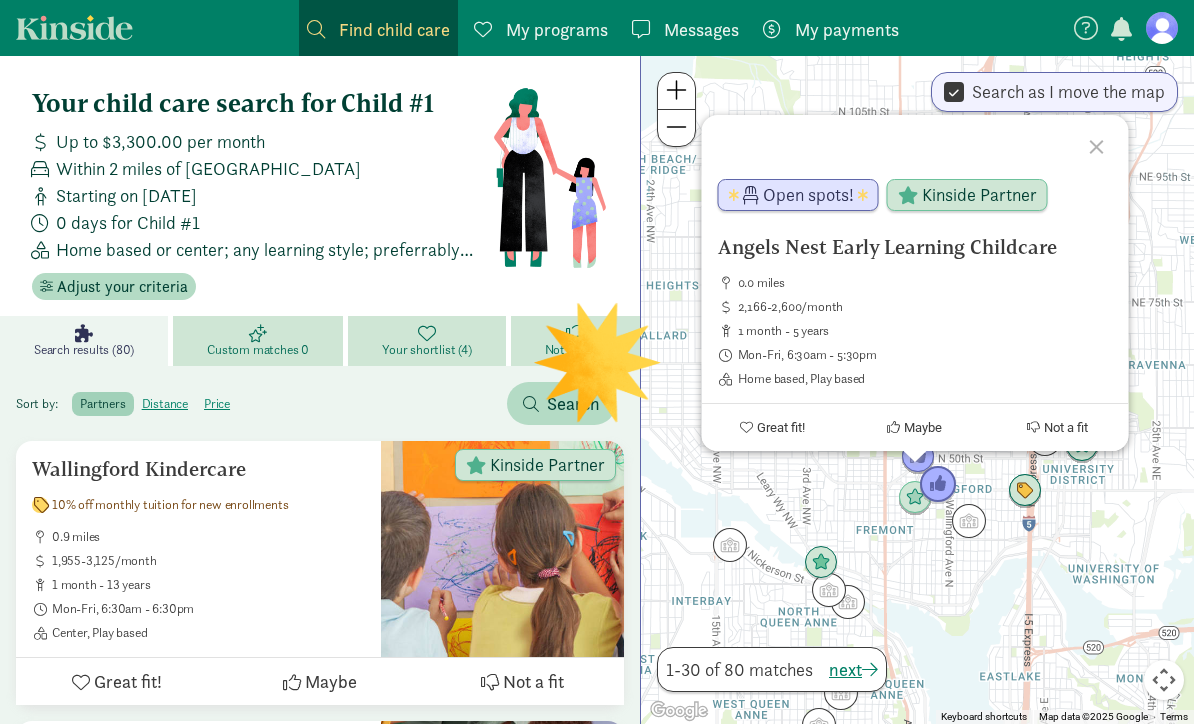 click at bounding box center (938, 485) 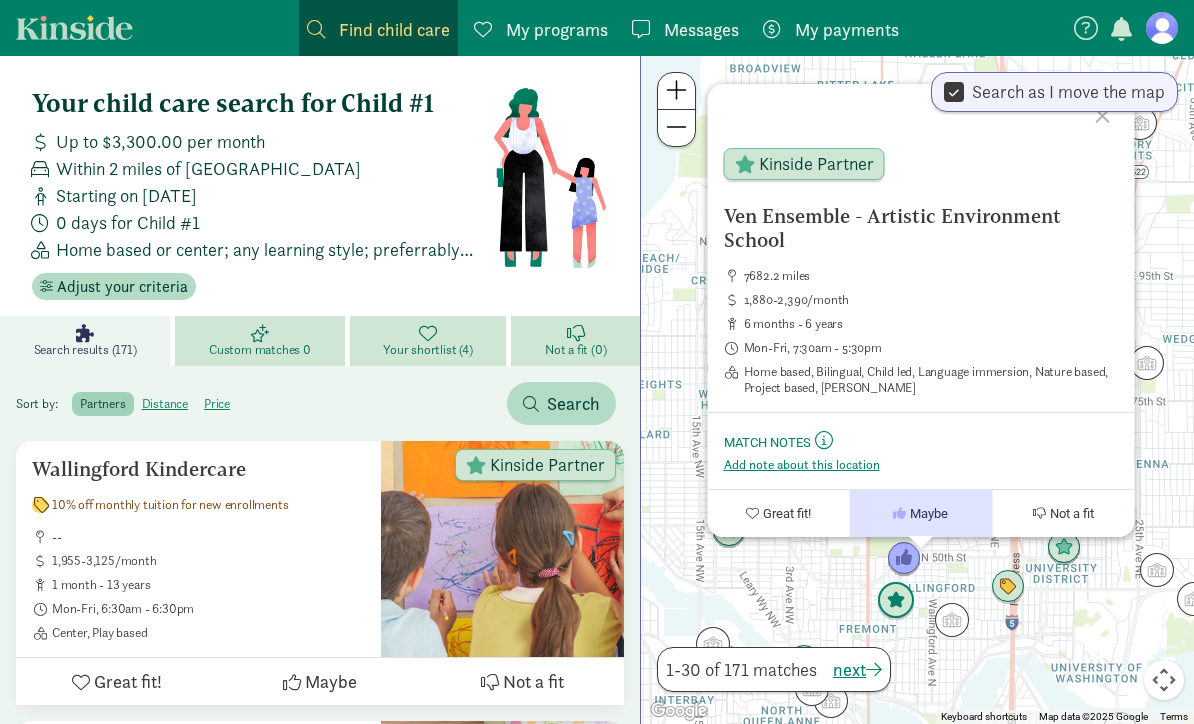 click at bounding box center (896, 601) 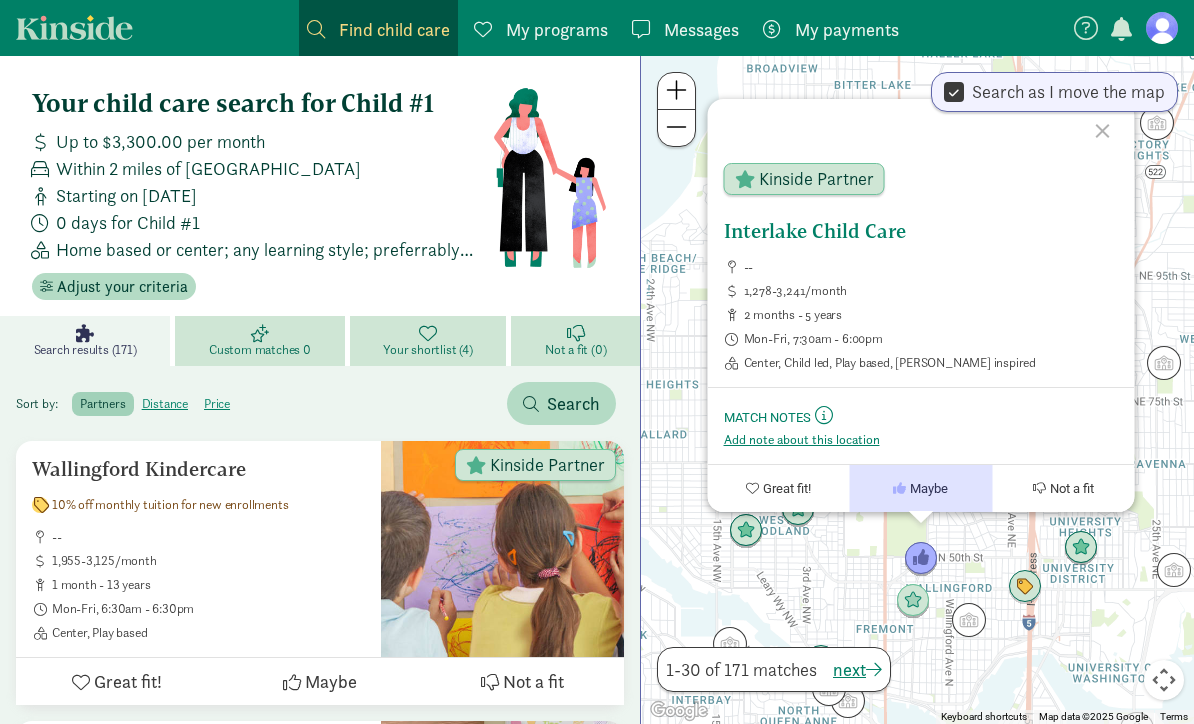 click on "Great fit!" at bounding box center [787, 488] 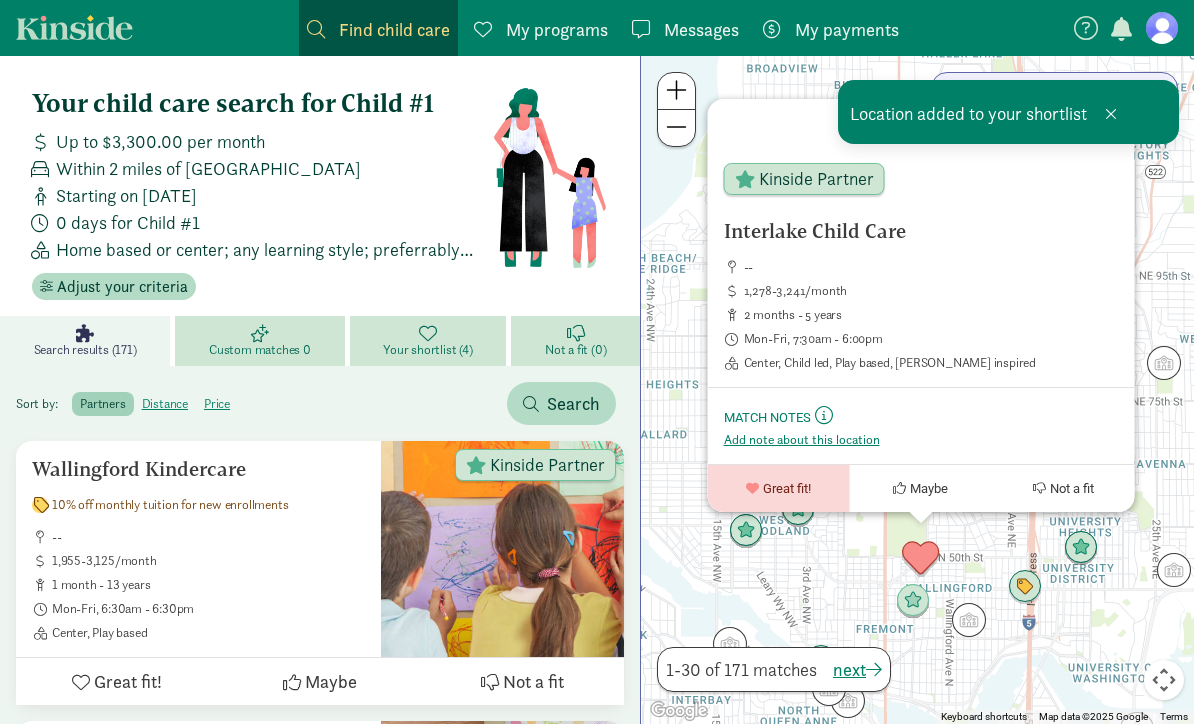 click at bounding box center (921, 559) 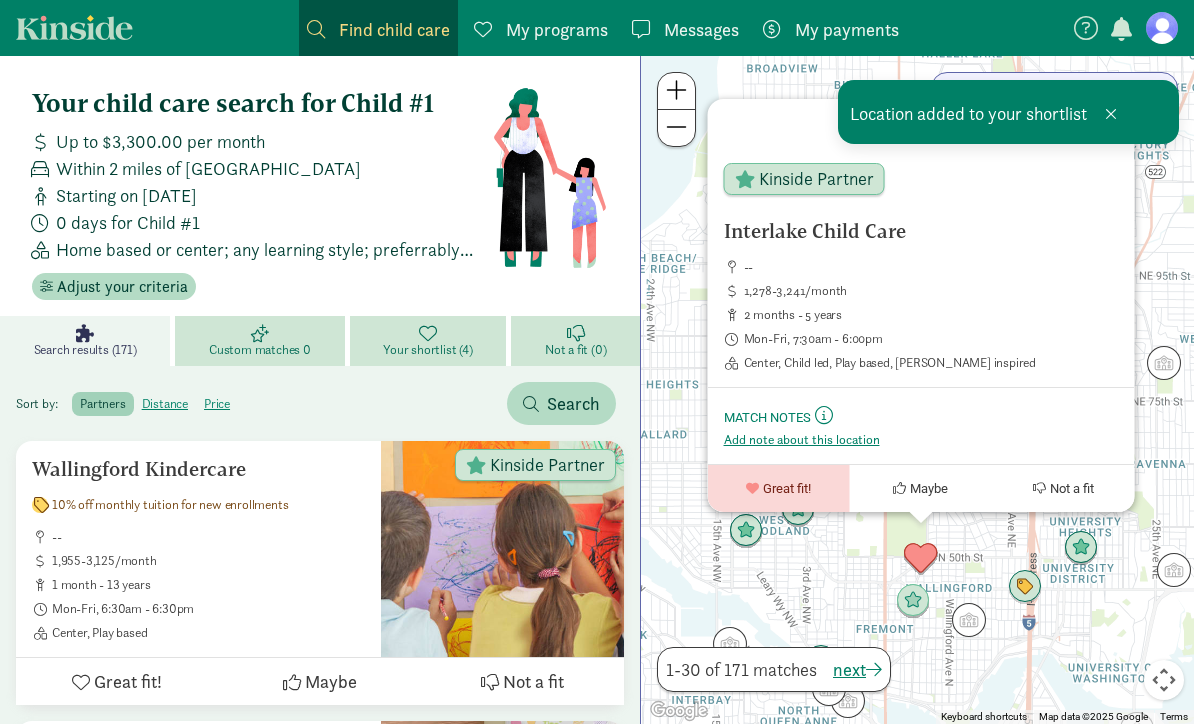 click at bounding box center (920, 518) 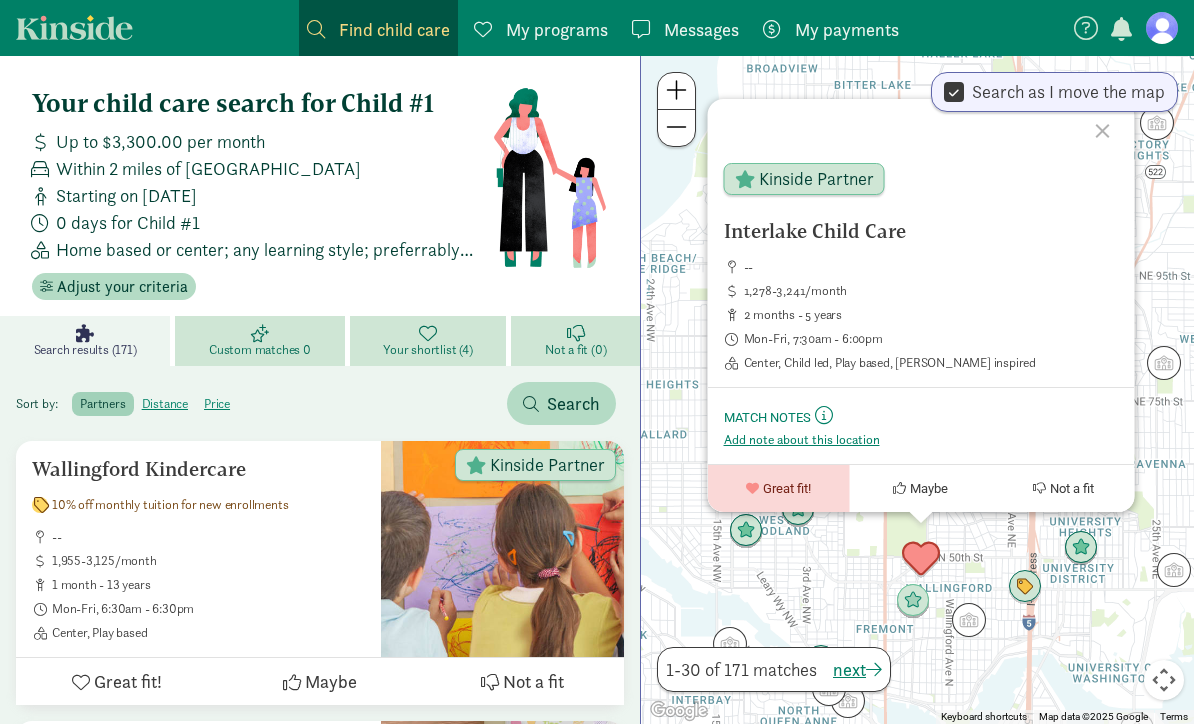 click at bounding box center [921, 559] 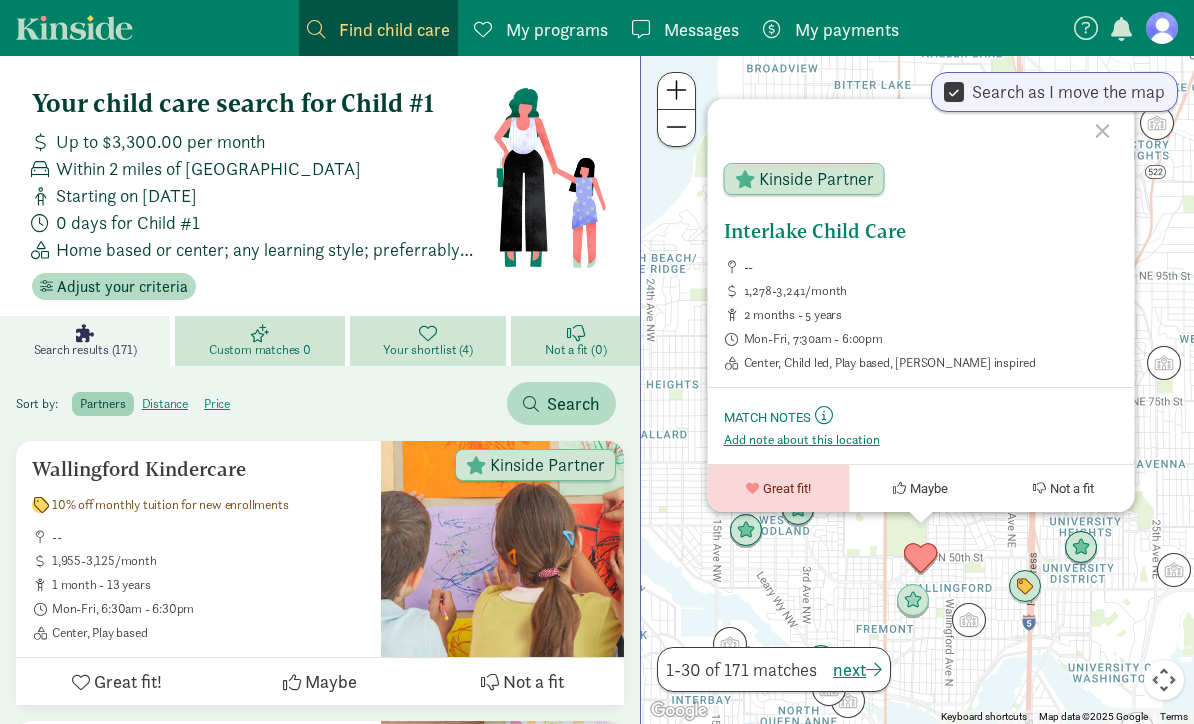 click on "Great fit!" at bounding box center (787, 488) 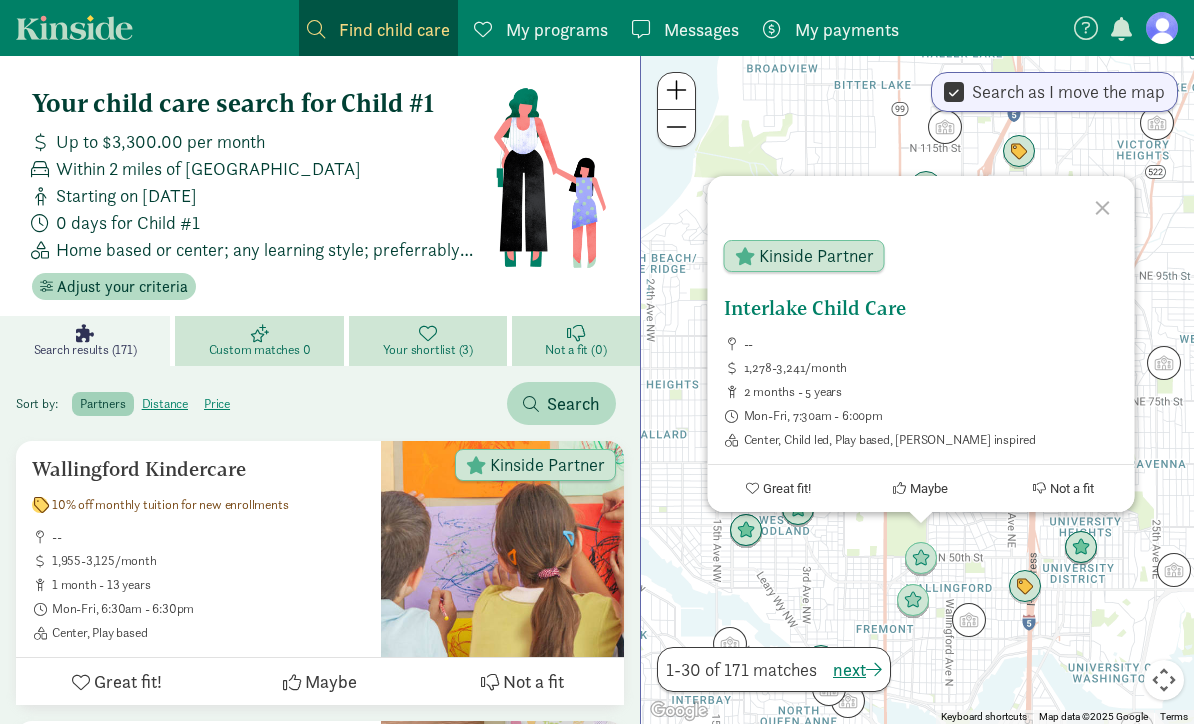 click on "Kinside Partner" at bounding box center (920, 260) 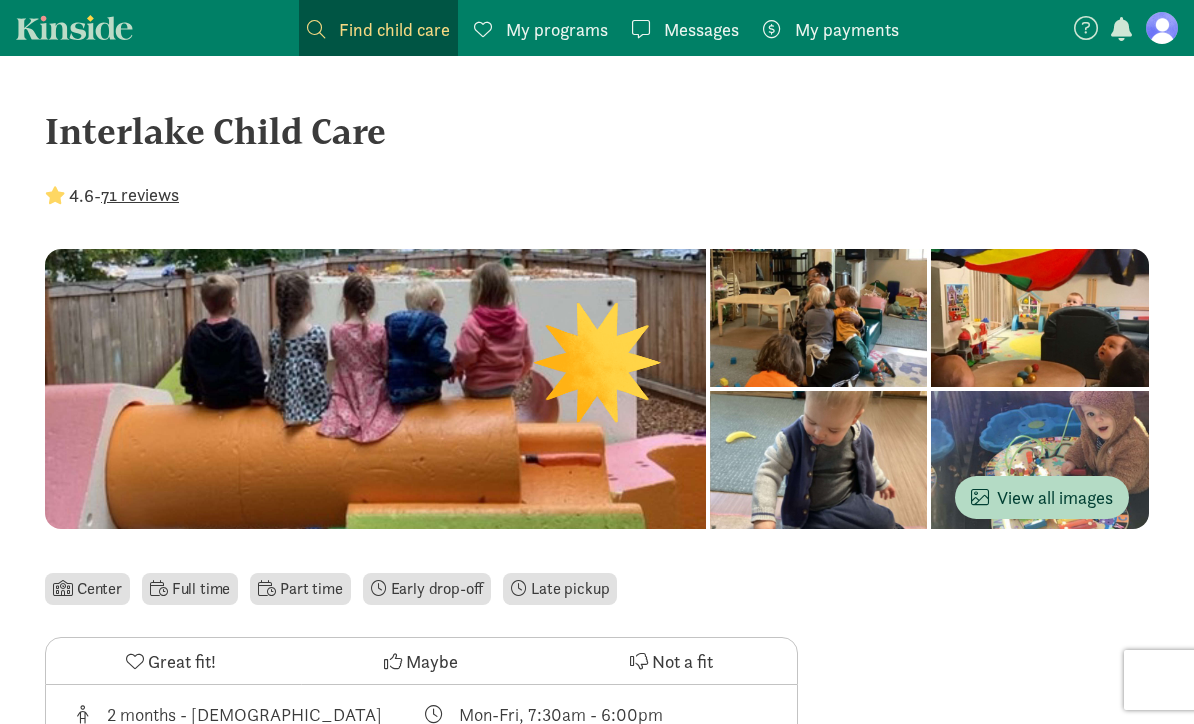 scroll, scrollTop: 0, scrollLeft: 0, axis: both 